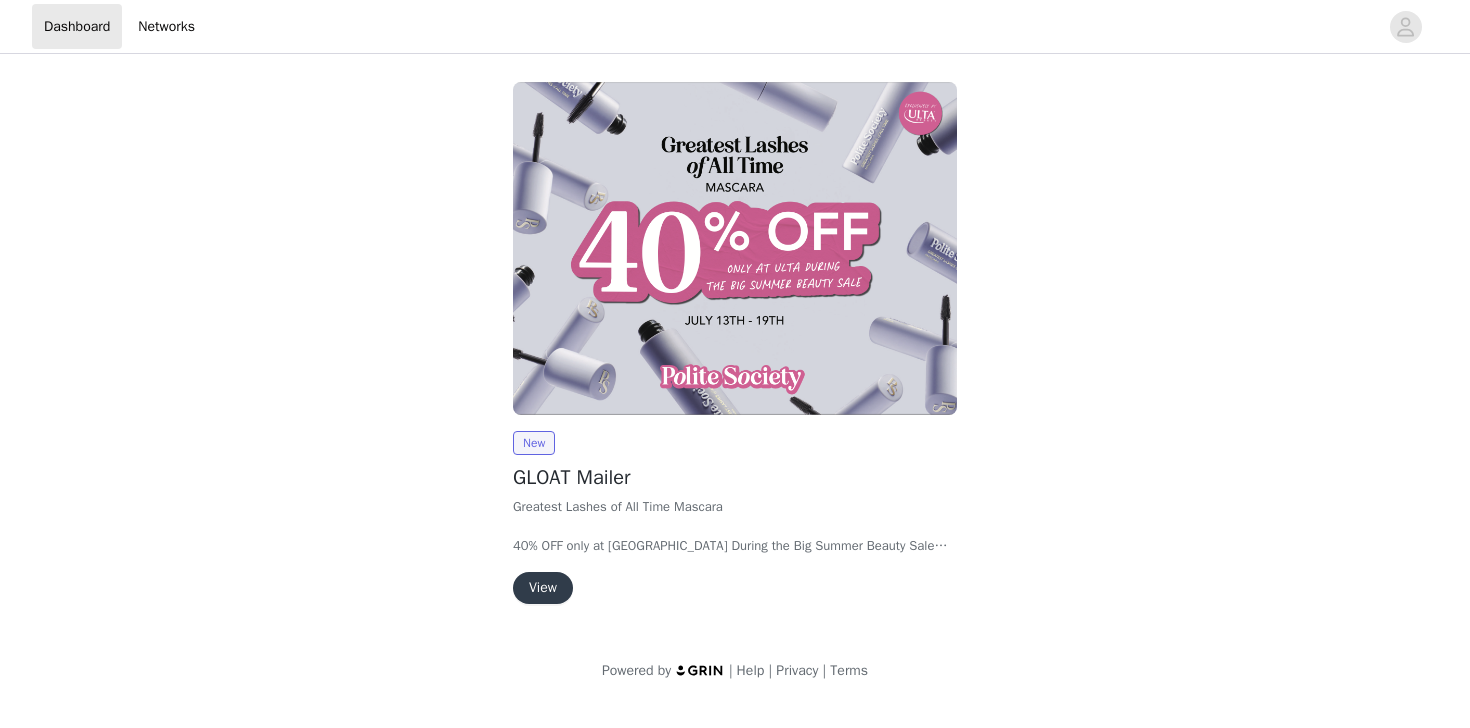 scroll, scrollTop: 0, scrollLeft: 0, axis: both 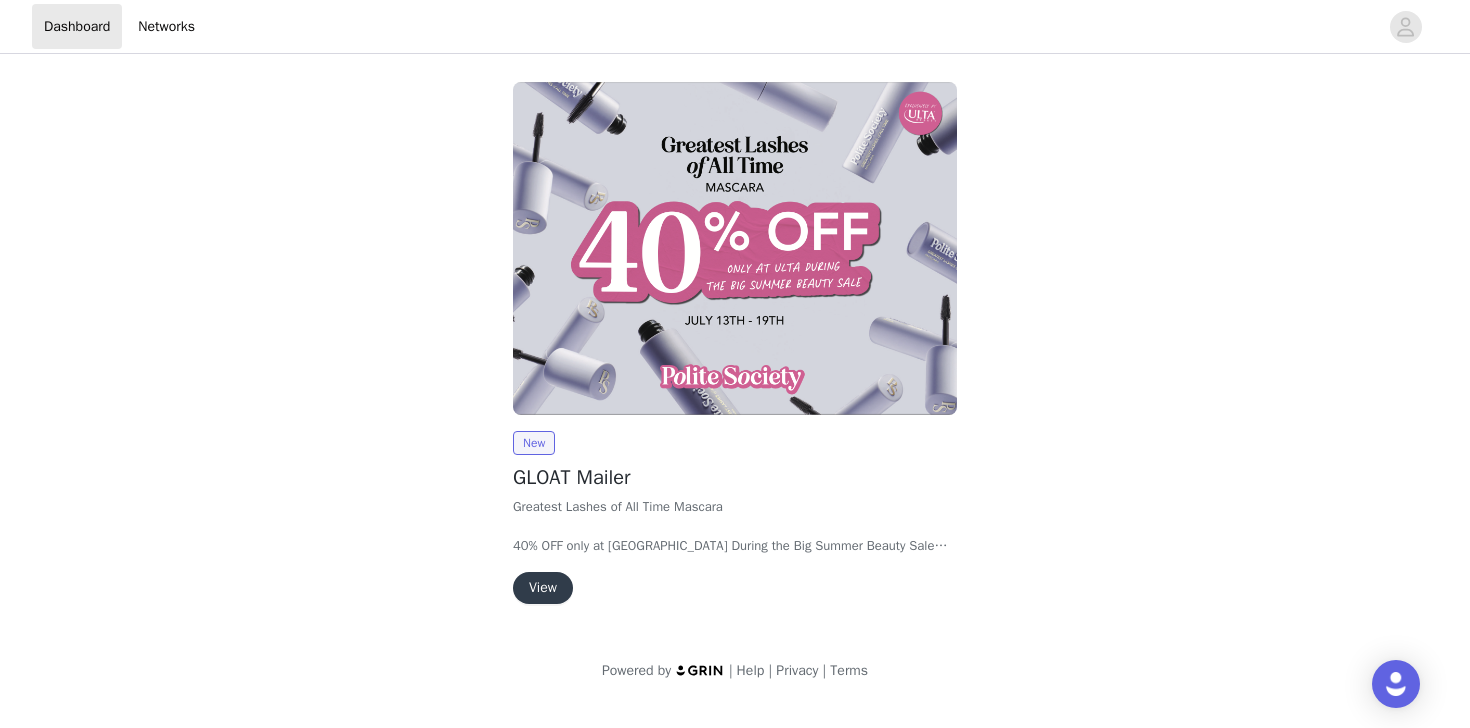 click on "View" at bounding box center [543, 588] 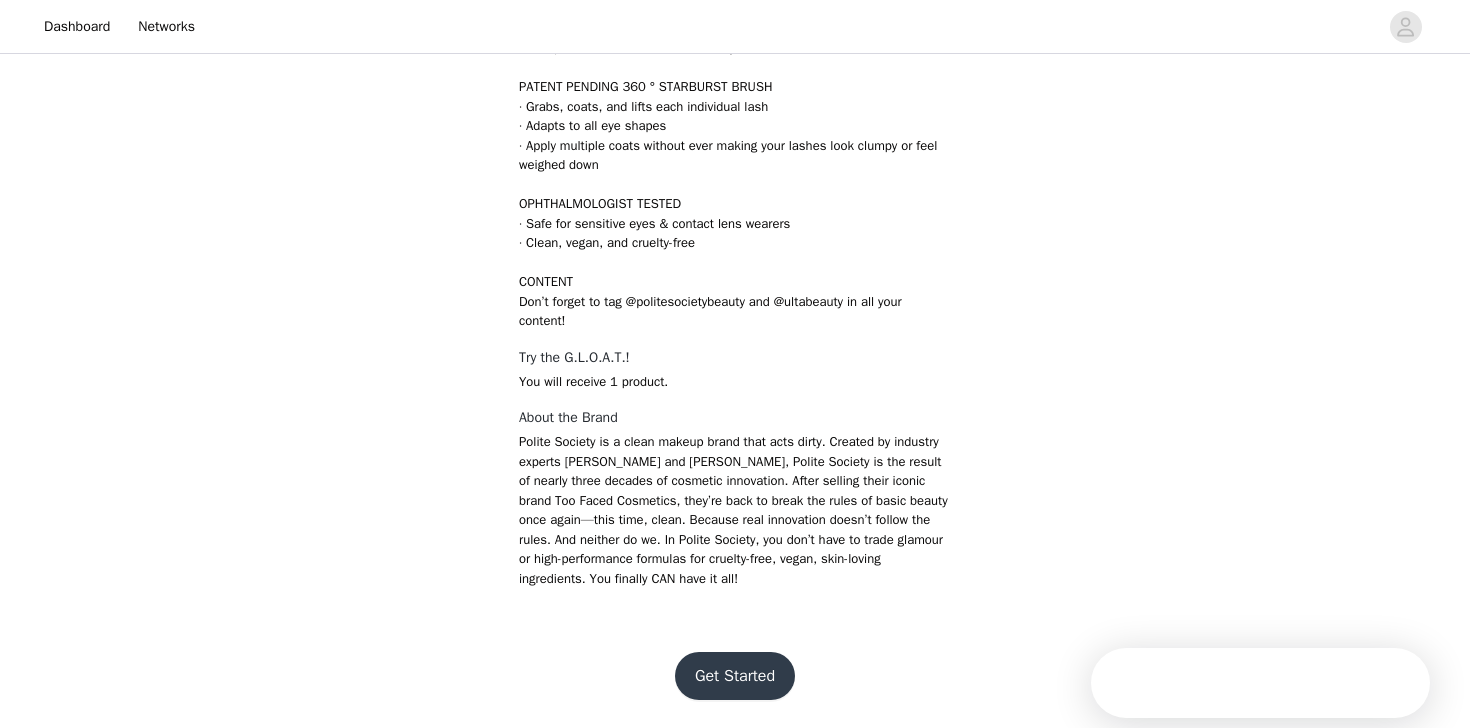 scroll, scrollTop: 733, scrollLeft: 0, axis: vertical 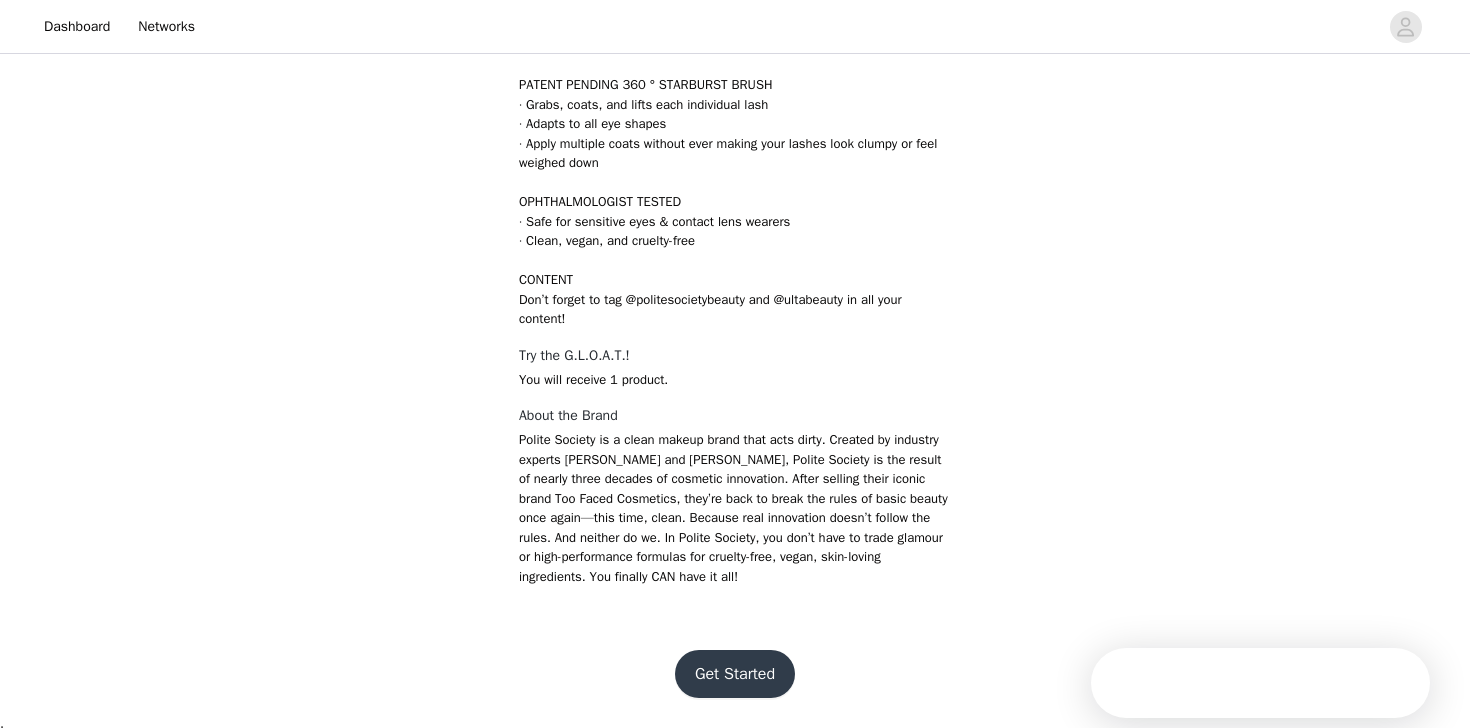 click on "Get Started" at bounding box center (735, 674) 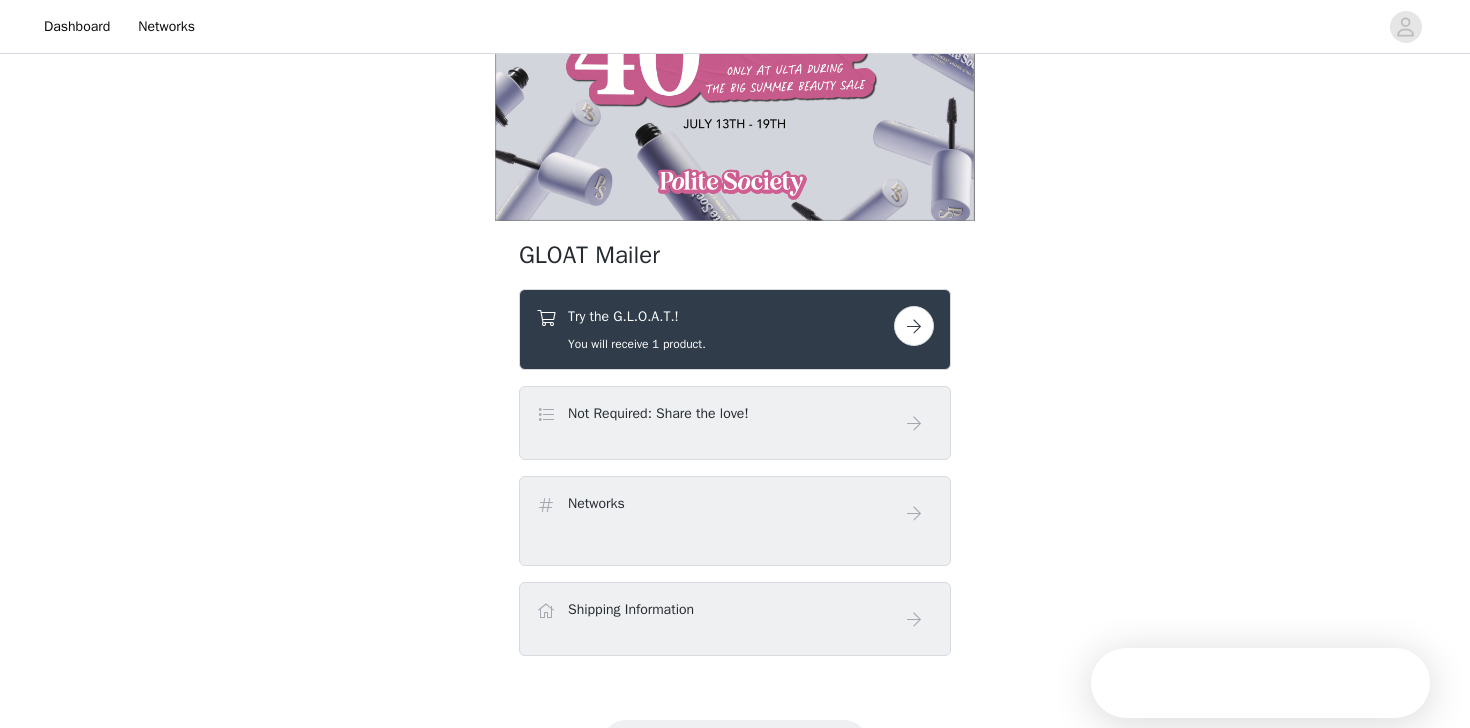 scroll, scrollTop: 183, scrollLeft: 0, axis: vertical 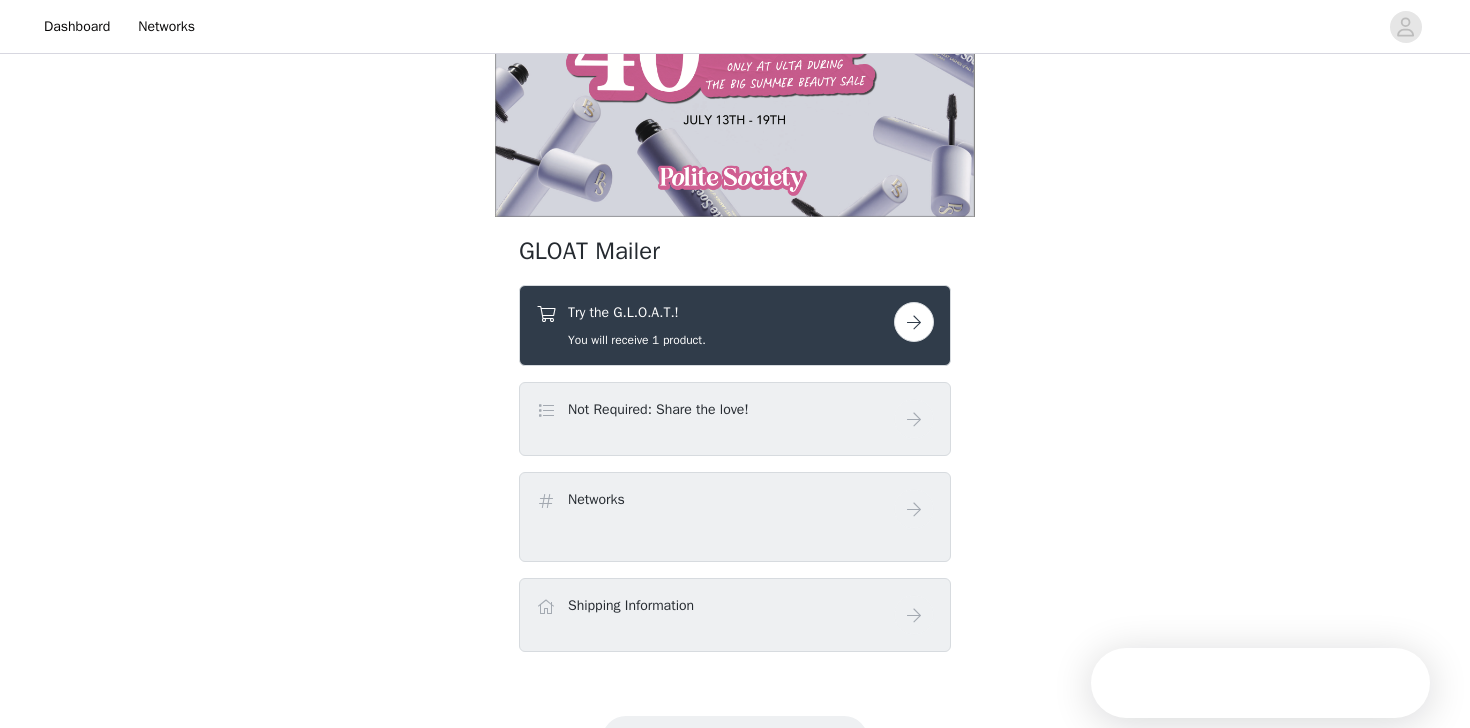 click at bounding box center [914, 322] 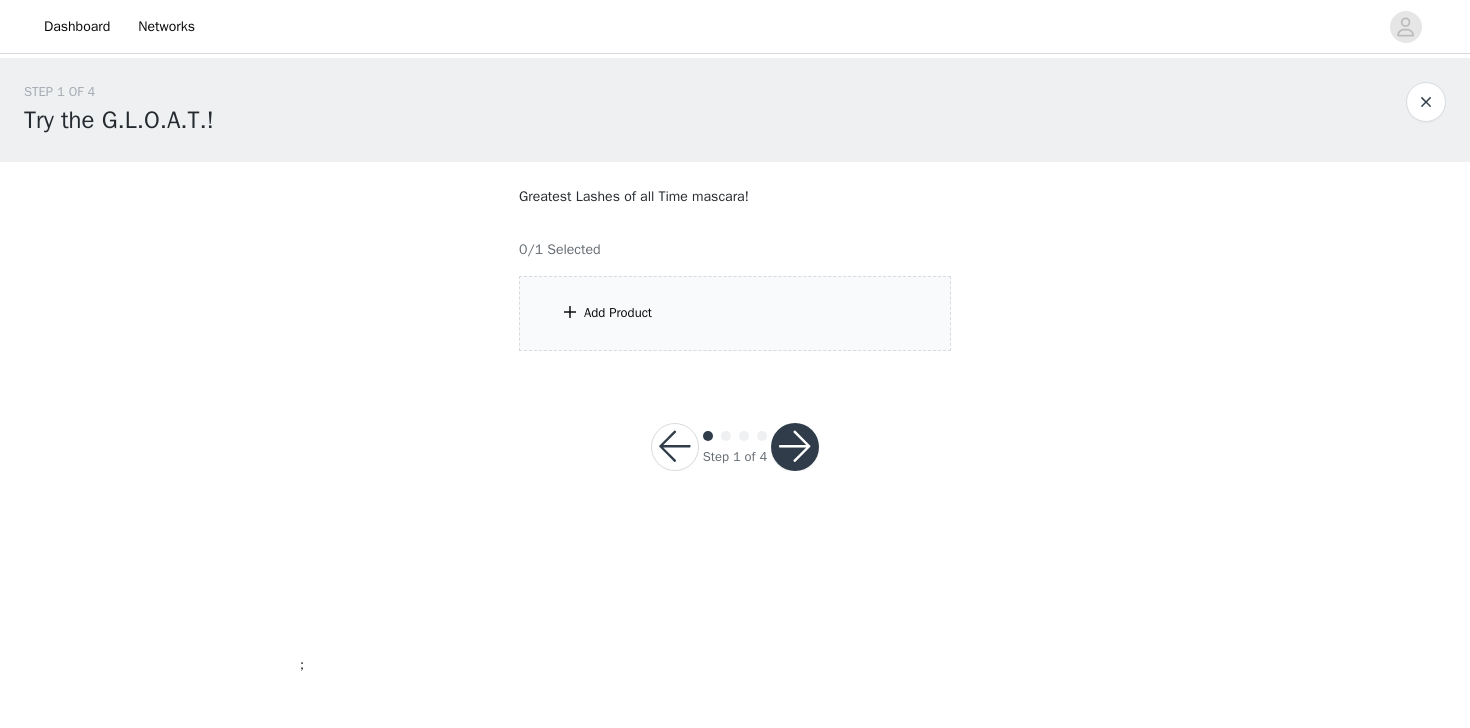 click on "Add Product" at bounding box center (735, 313) 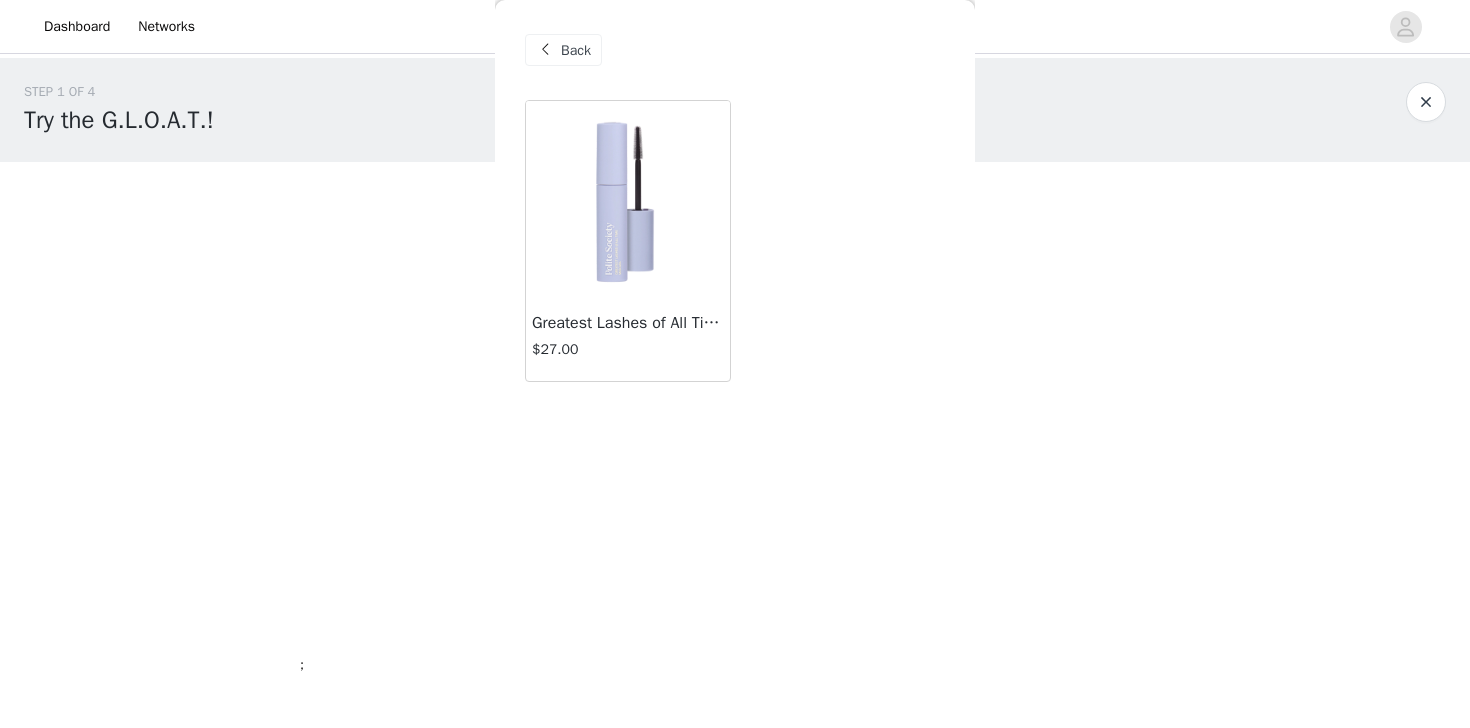 click at bounding box center (628, 201) 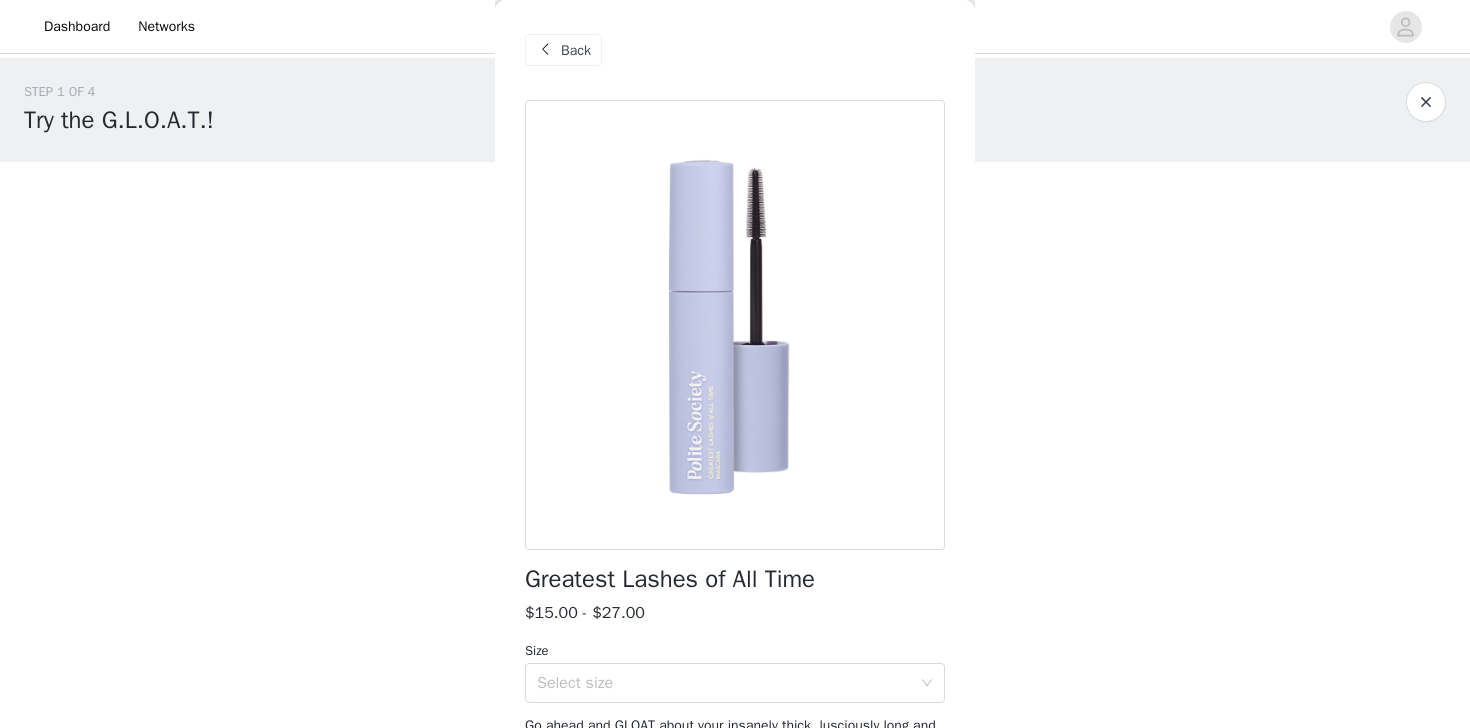 scroll, scrollTop: 154, scrollLeft: 0, axis: vertical 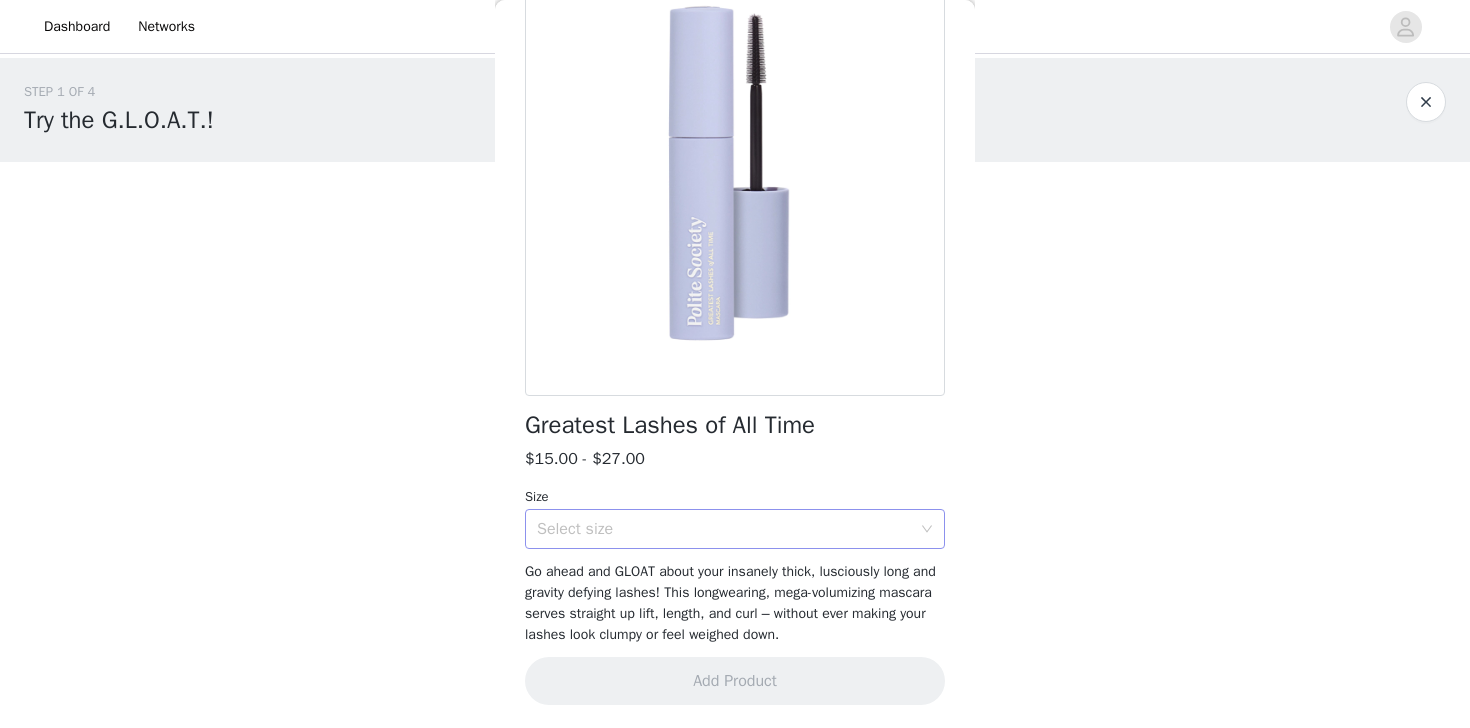 click on "Select size" at bounding box center (724, 529) 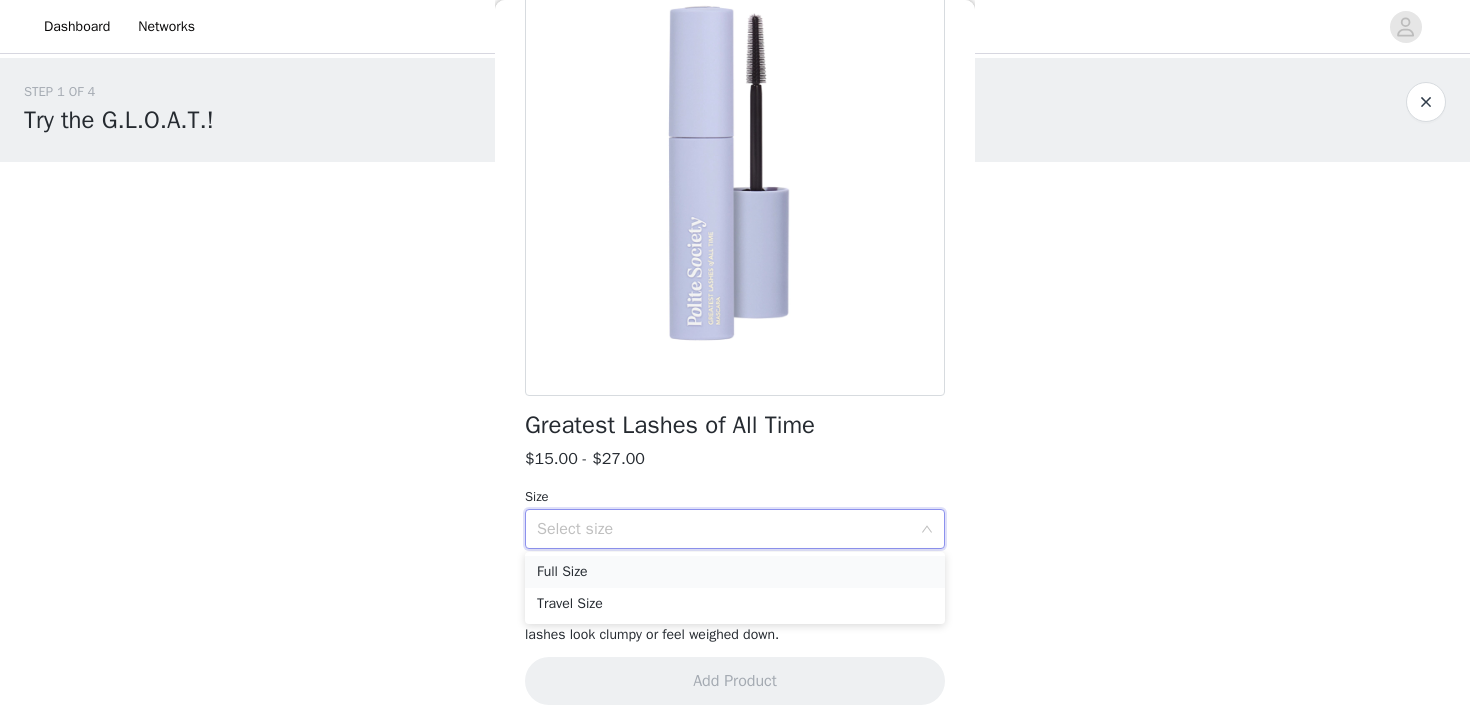 click on "Full Size" at bounding box center [735, 572] 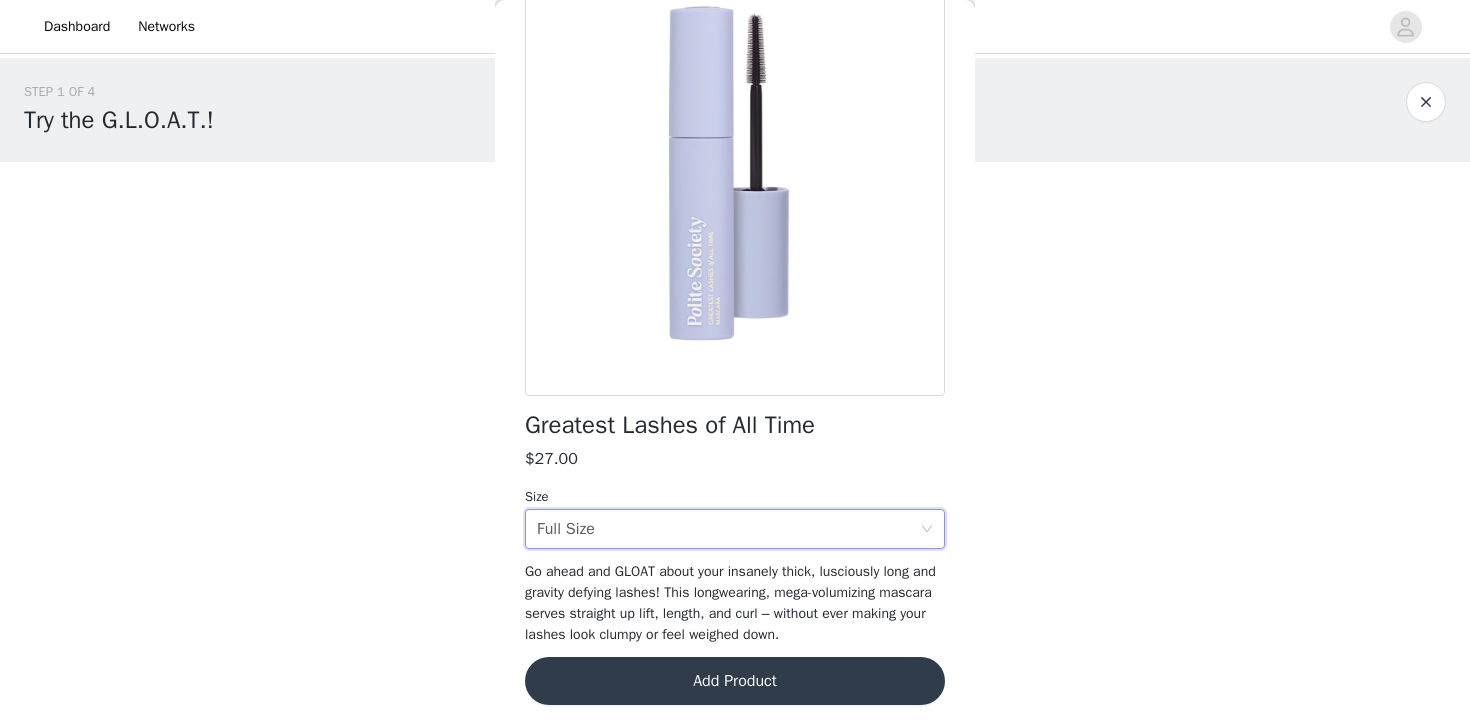 click on "Add Product" at bounding box center (735, 681) 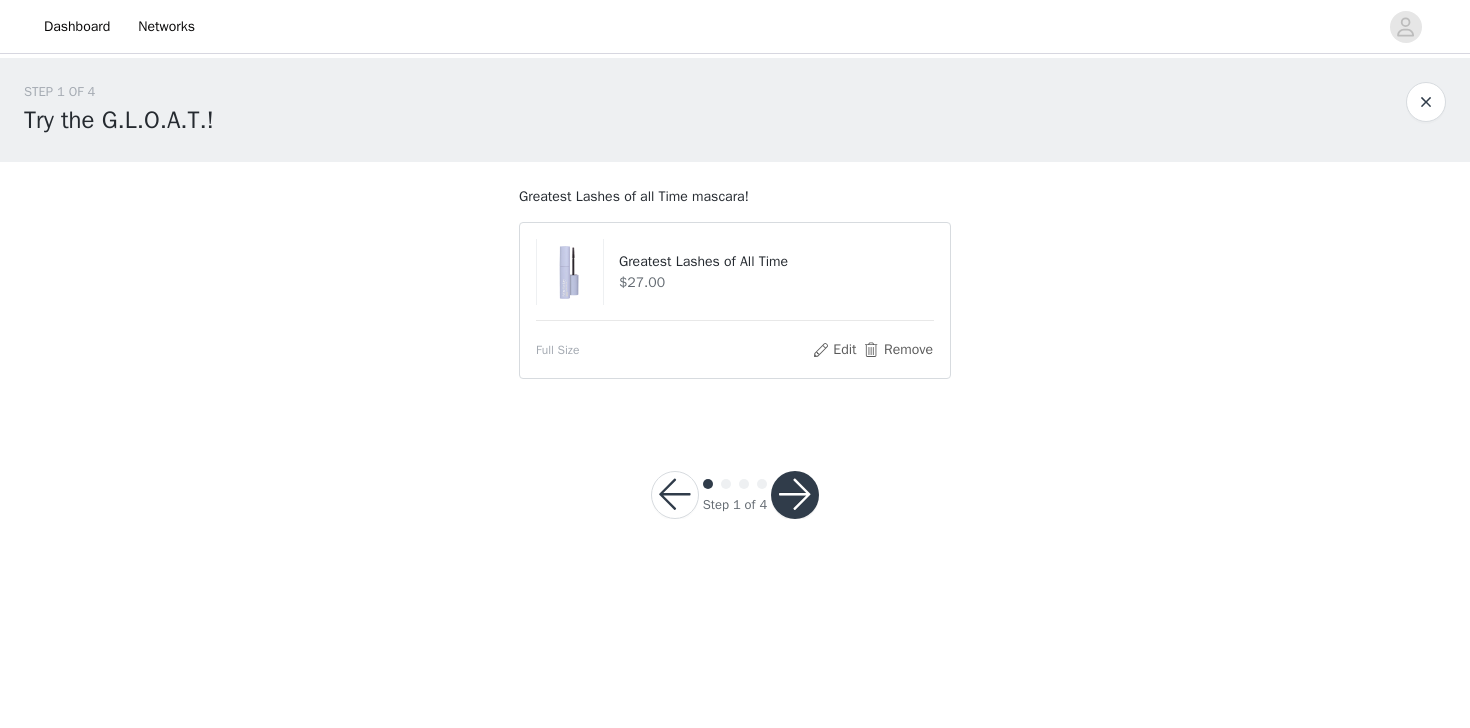 click at bounding box center [795, 495] 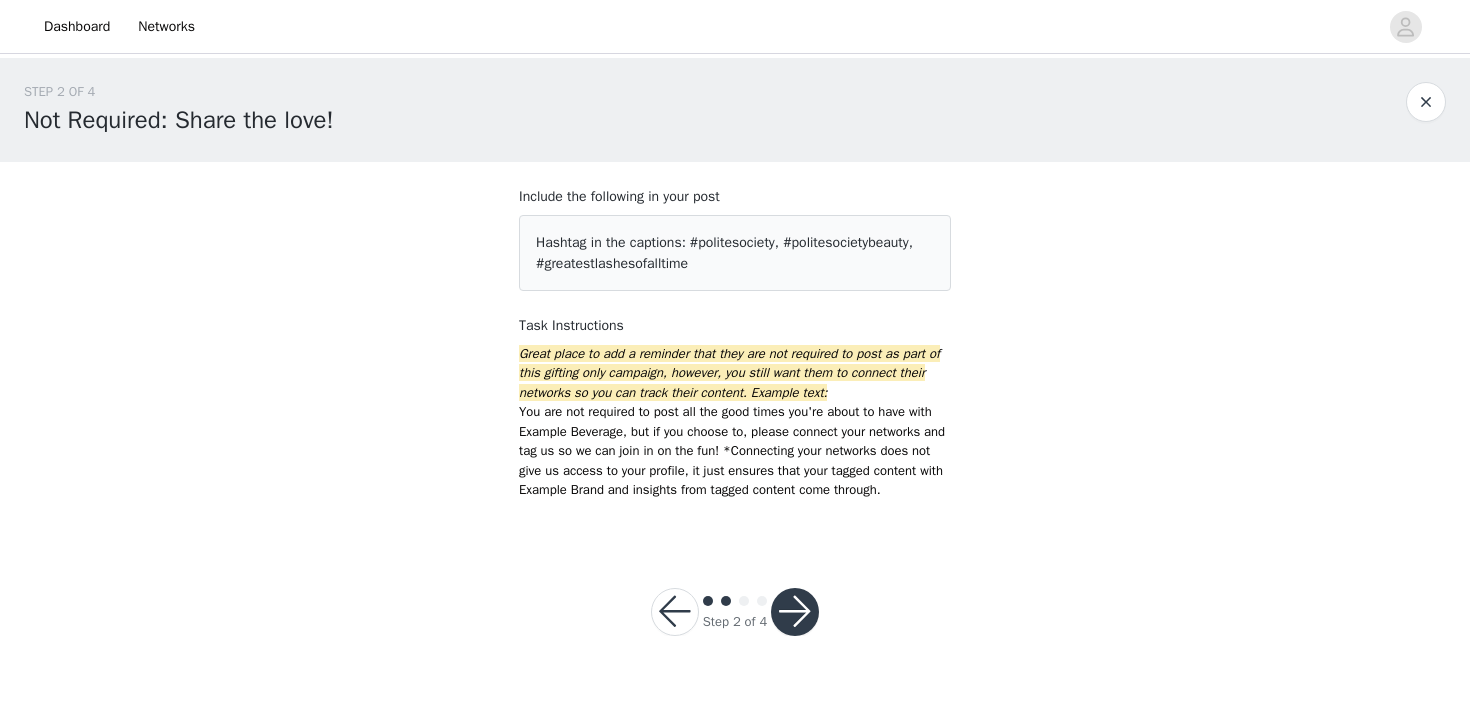 click at bounding box center (795, 612) 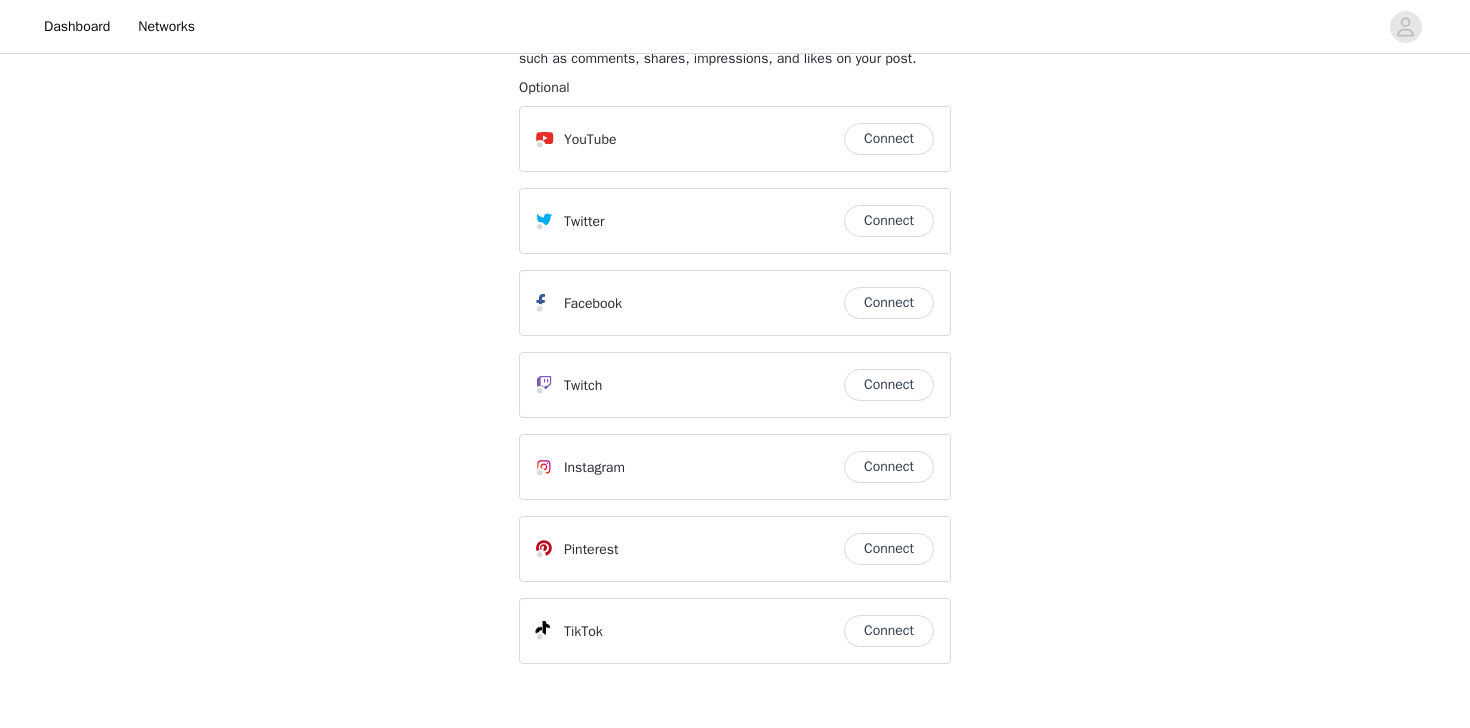 scroll, scrollTop: 341, scrollLeft: 0, axis: vertical 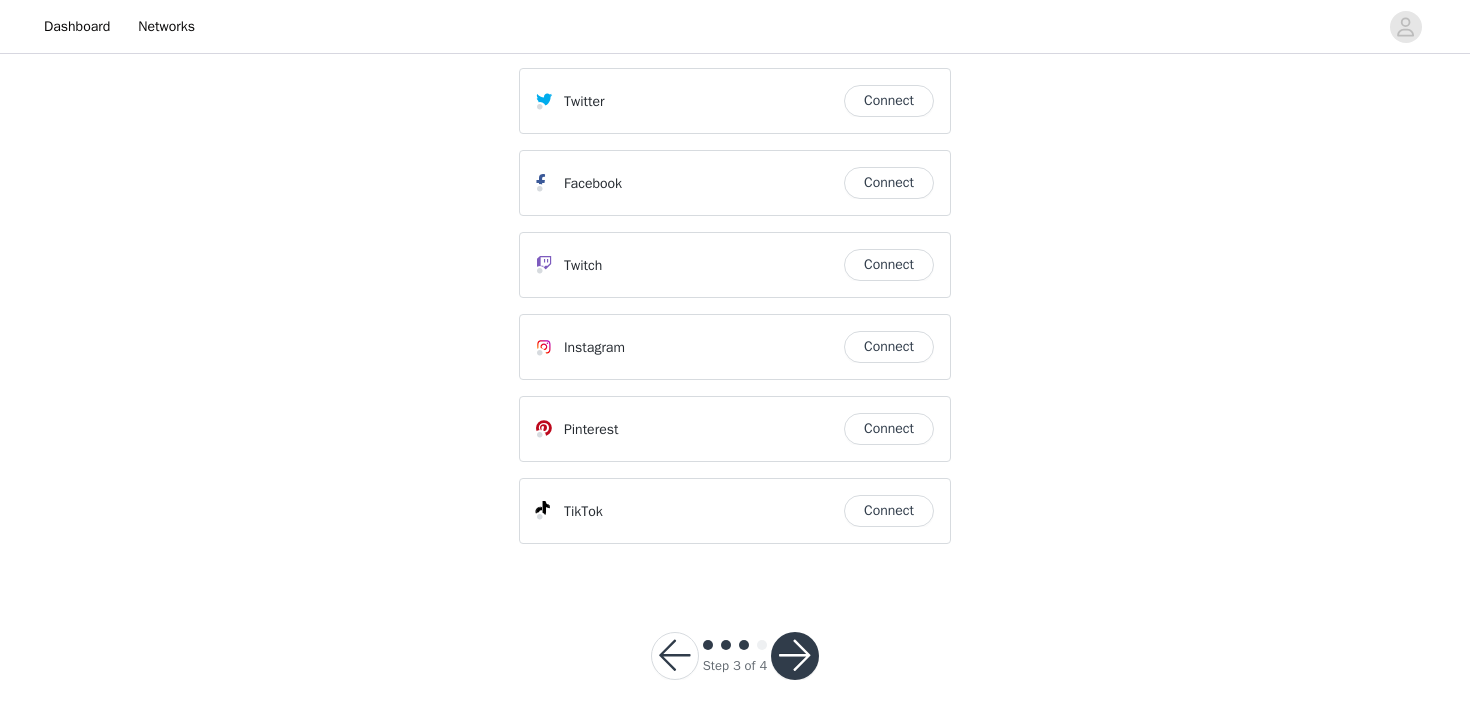 click at bounding box center (795, 656) 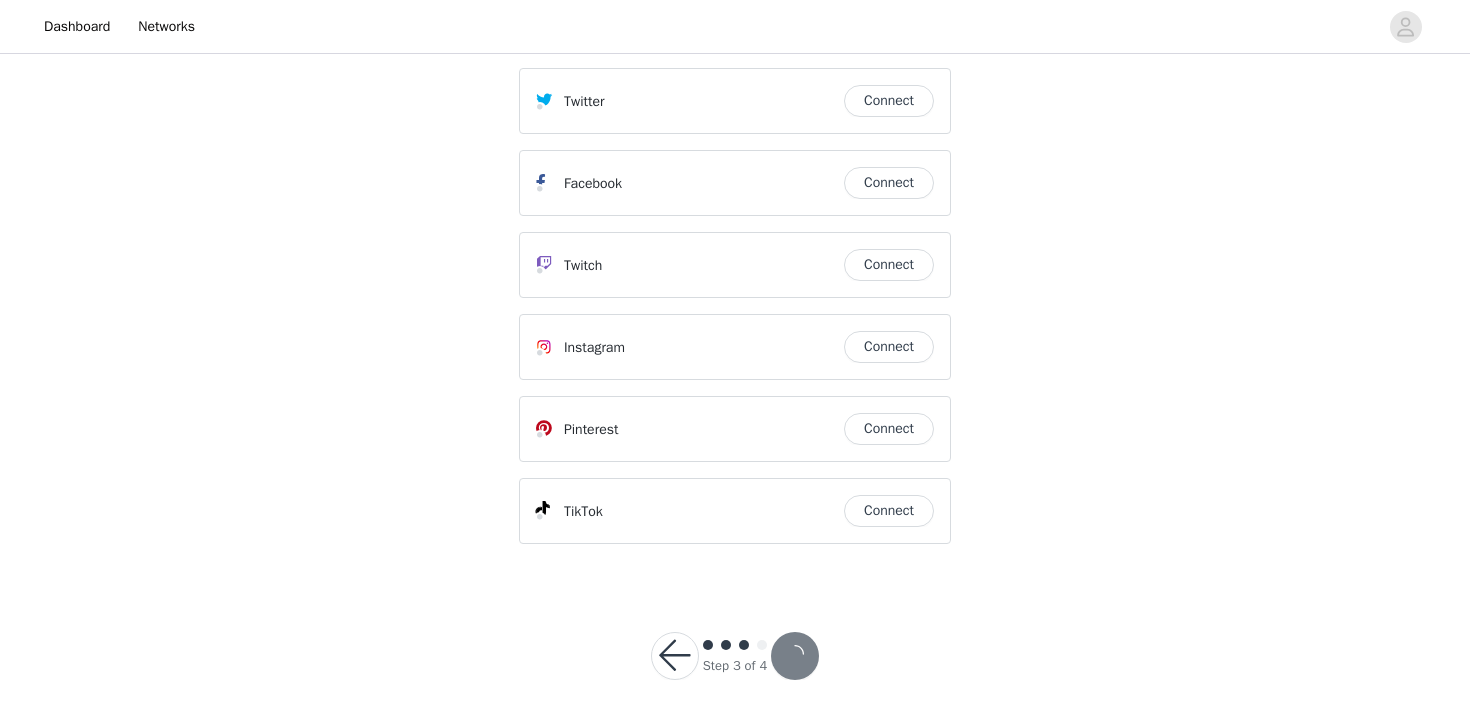 scroll, scrollTop: 0, scrollLeft: 0, axis: both 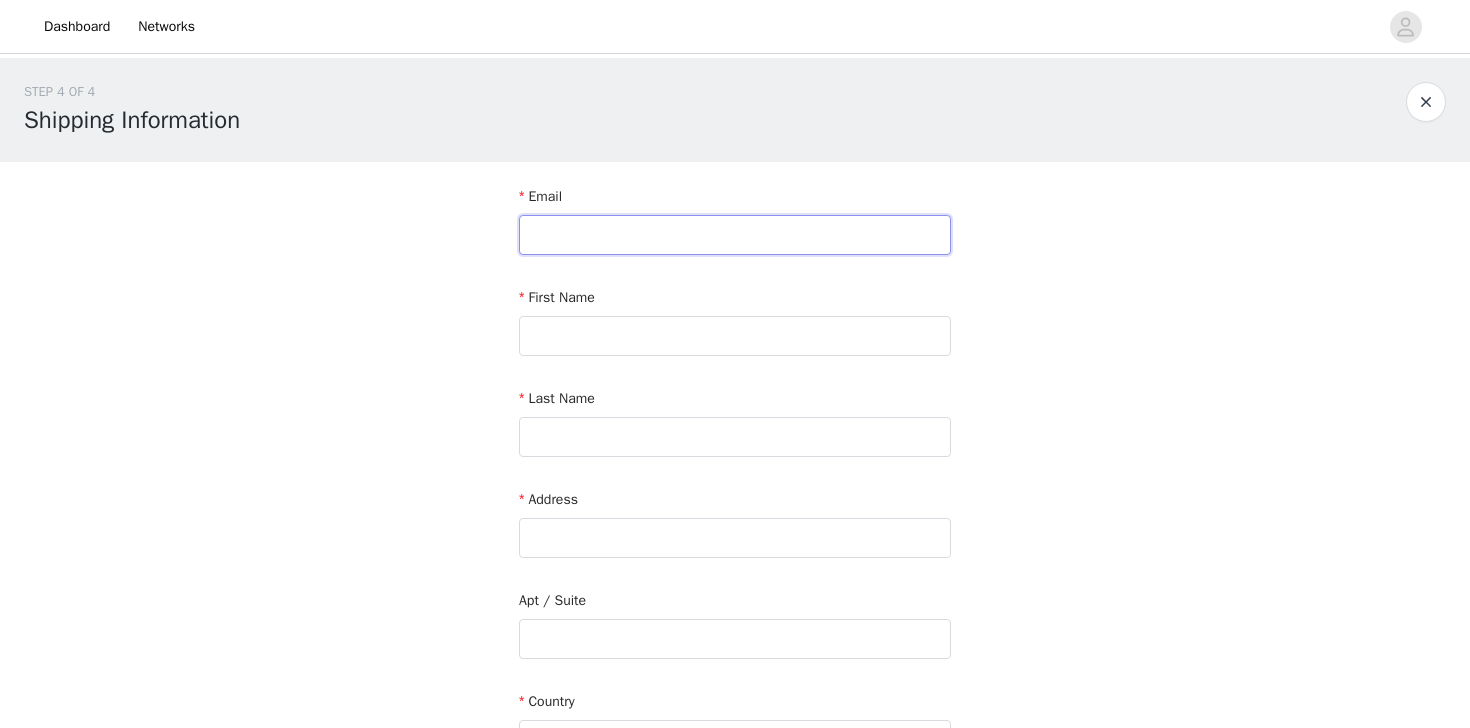 click at bounding box center (735, 235) 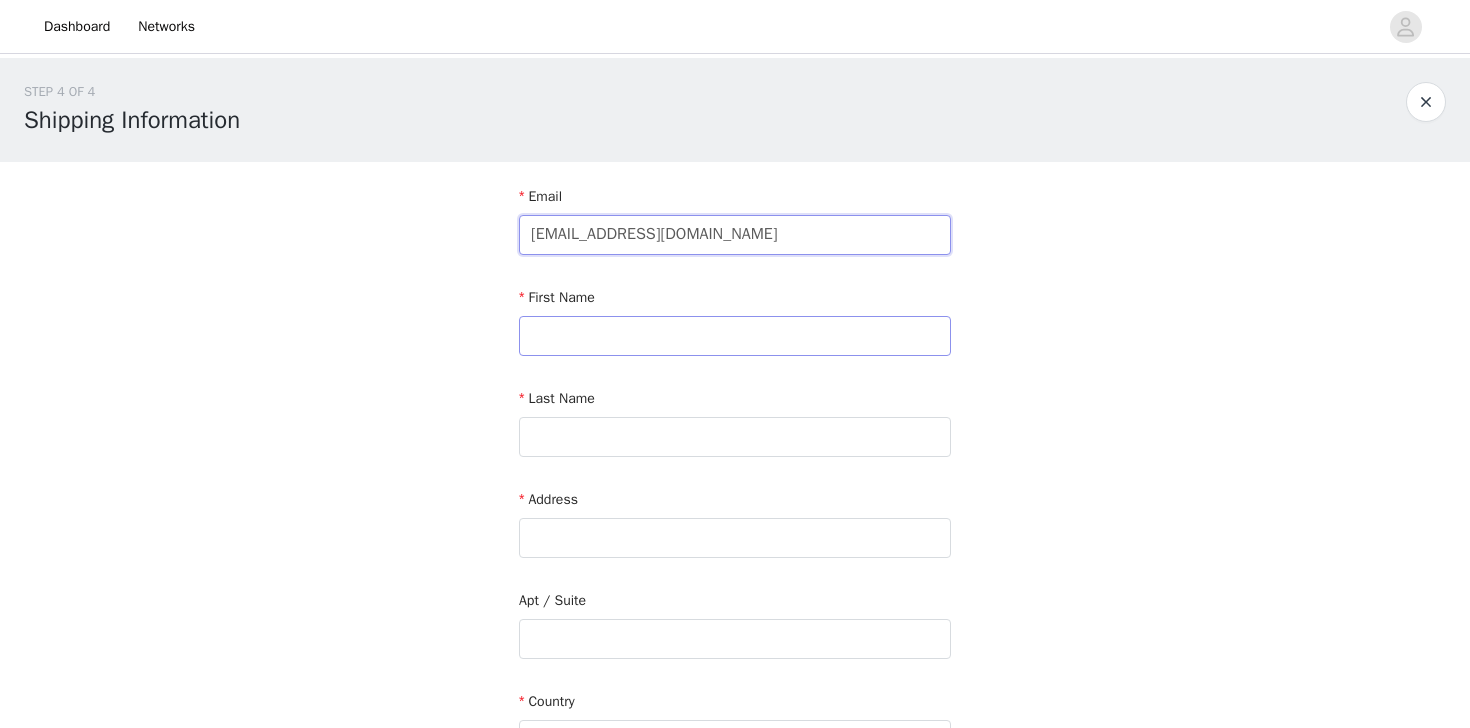 type on "[EMAIL_ADDRESS][DOMAIN_NAME]" 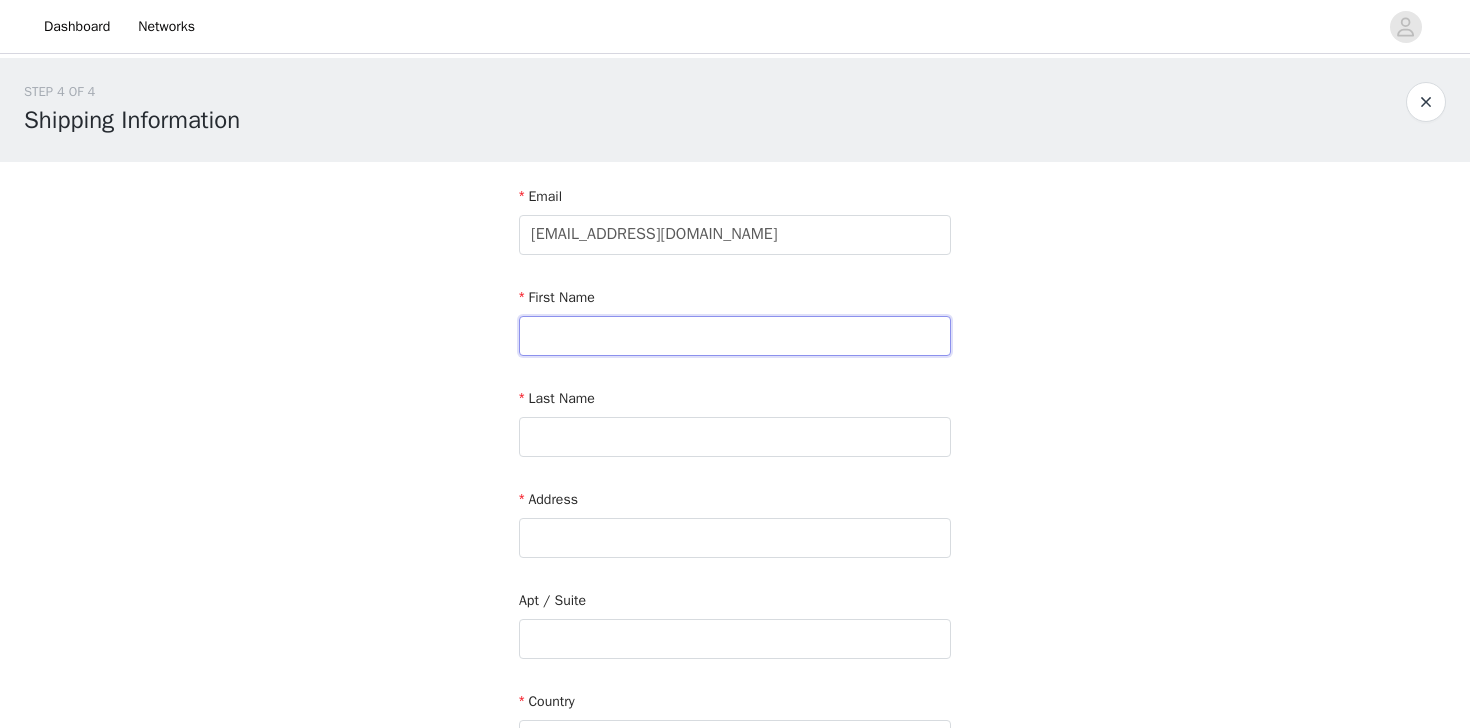 click at bounding box center (735, 336) 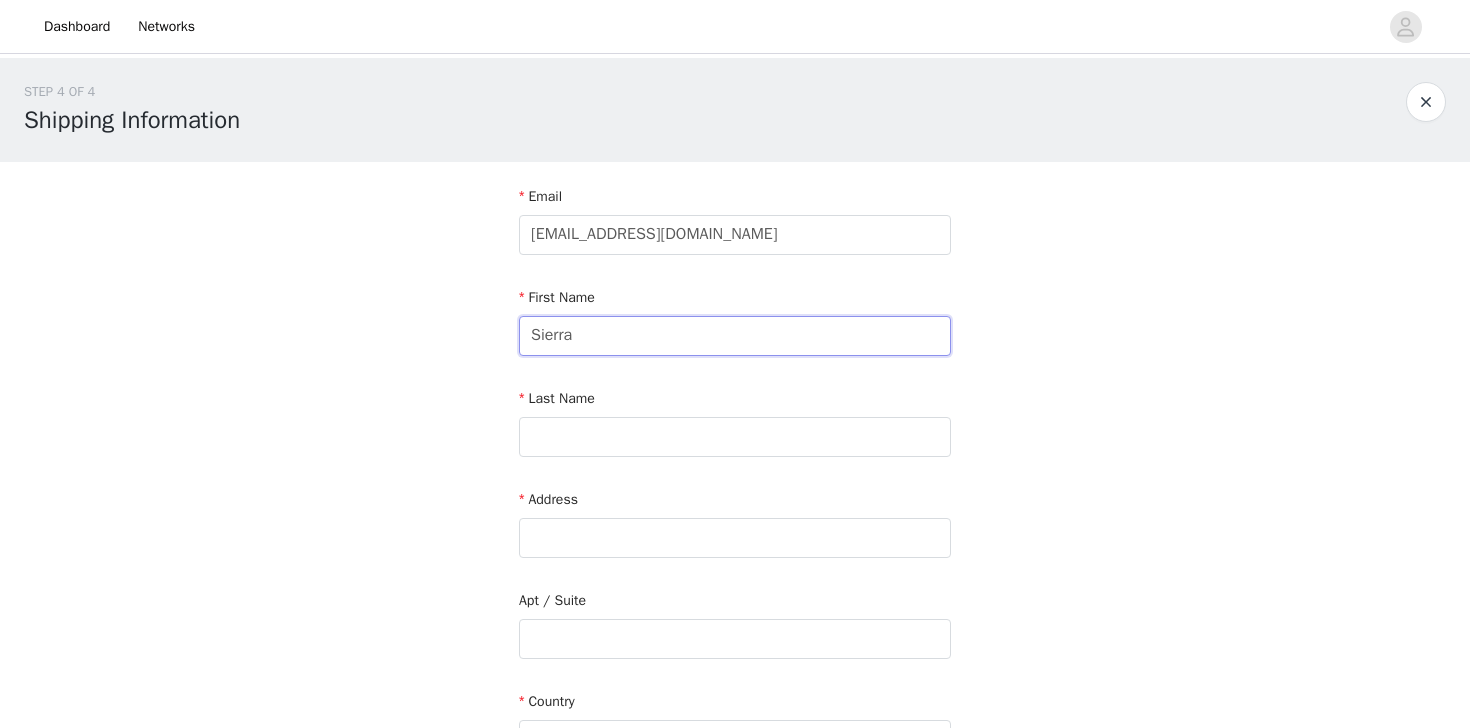type on "Sierra" 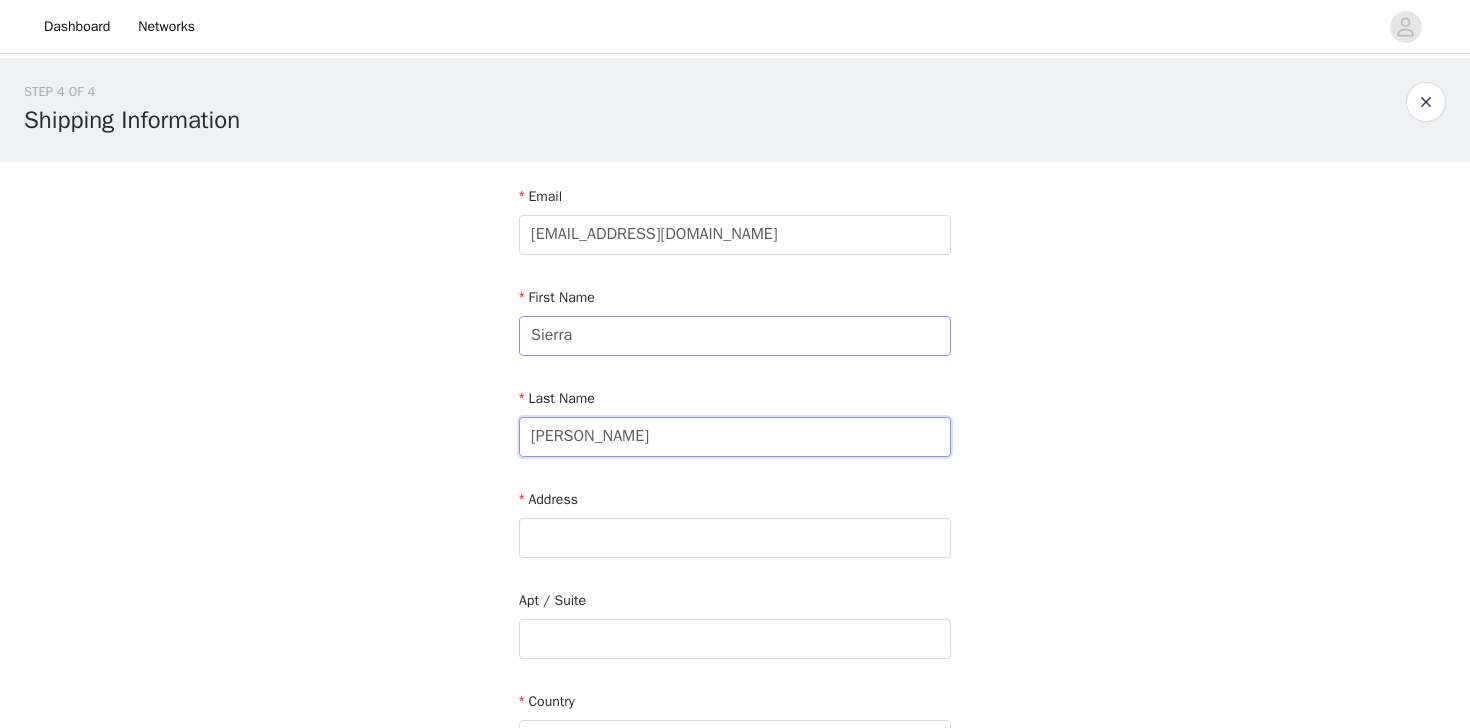 type on "[PERSON_NAME]" 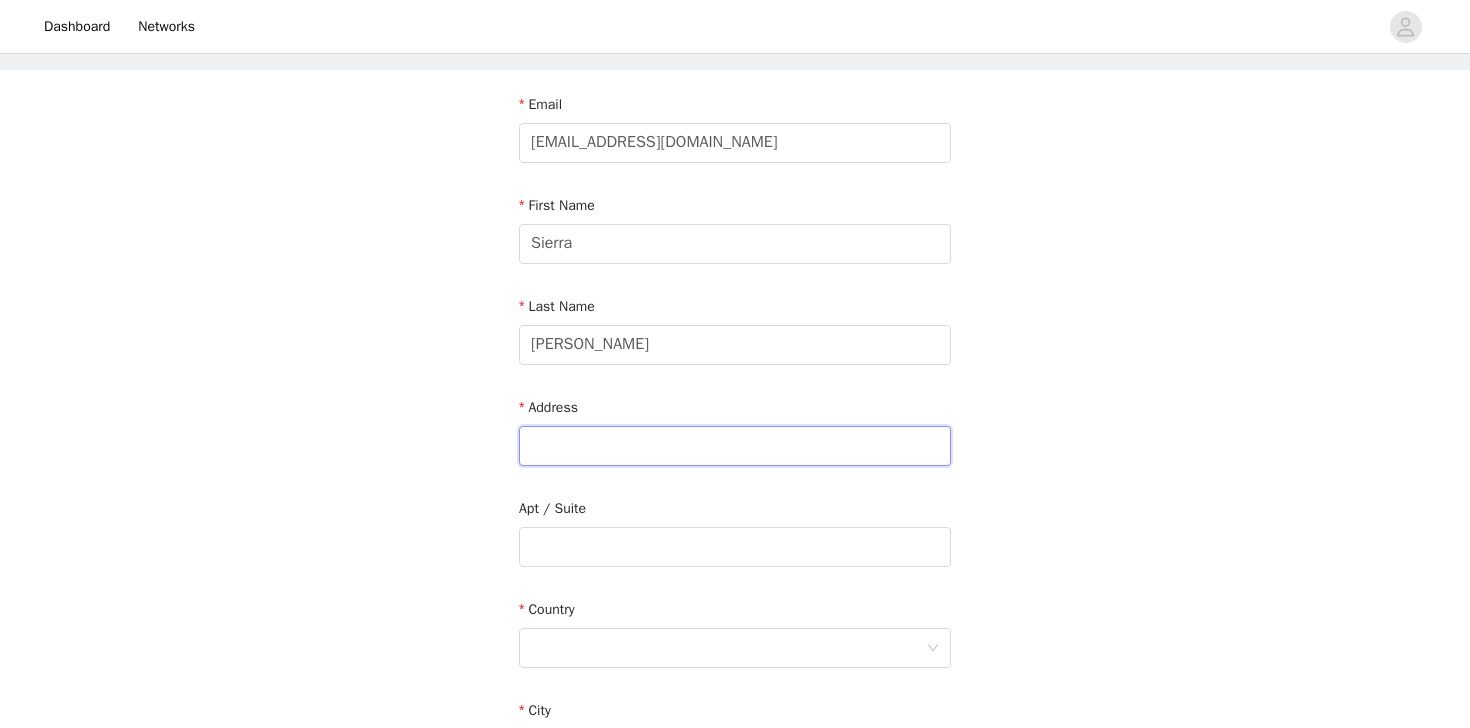 scroll, scrollTop: 122, scrollLeft: 0, axis: vertical 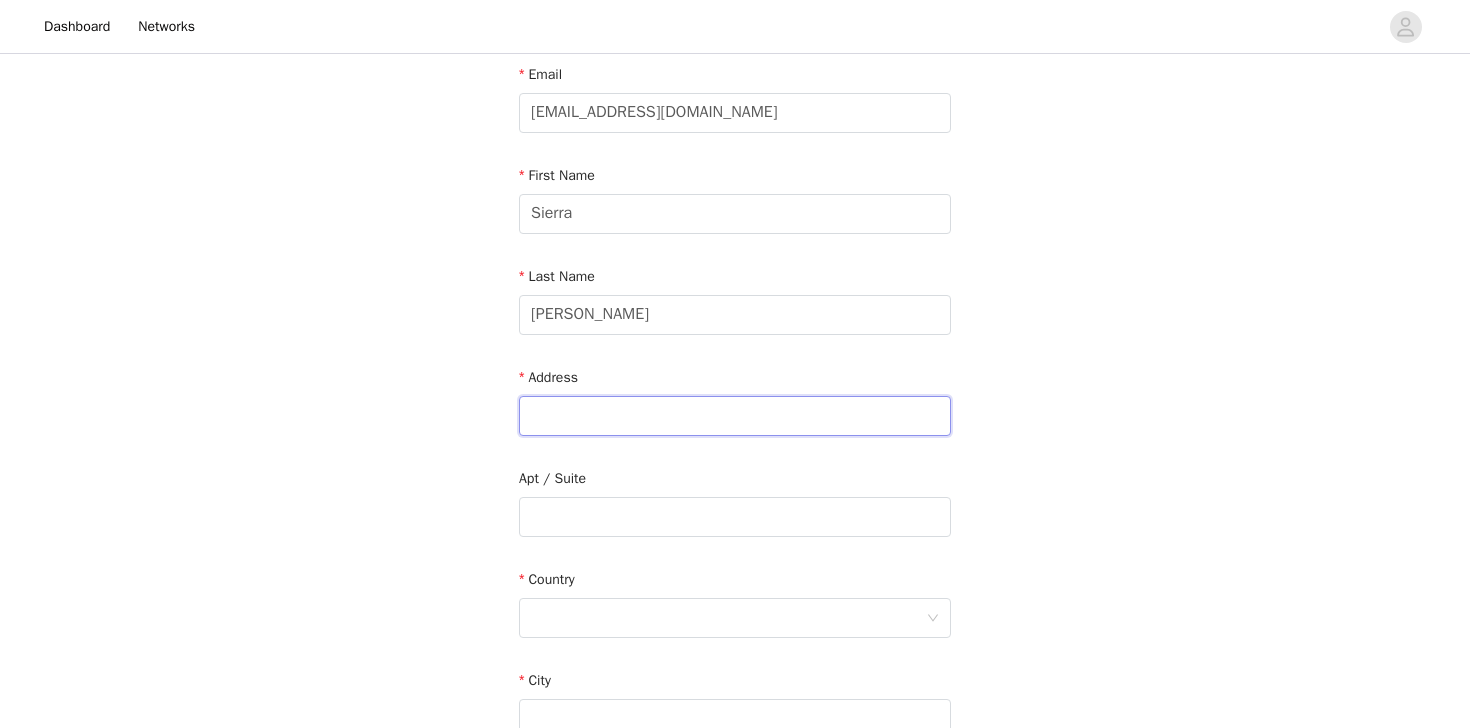 paste on "[STREET_ADDRESS][PERSON_NAME]" 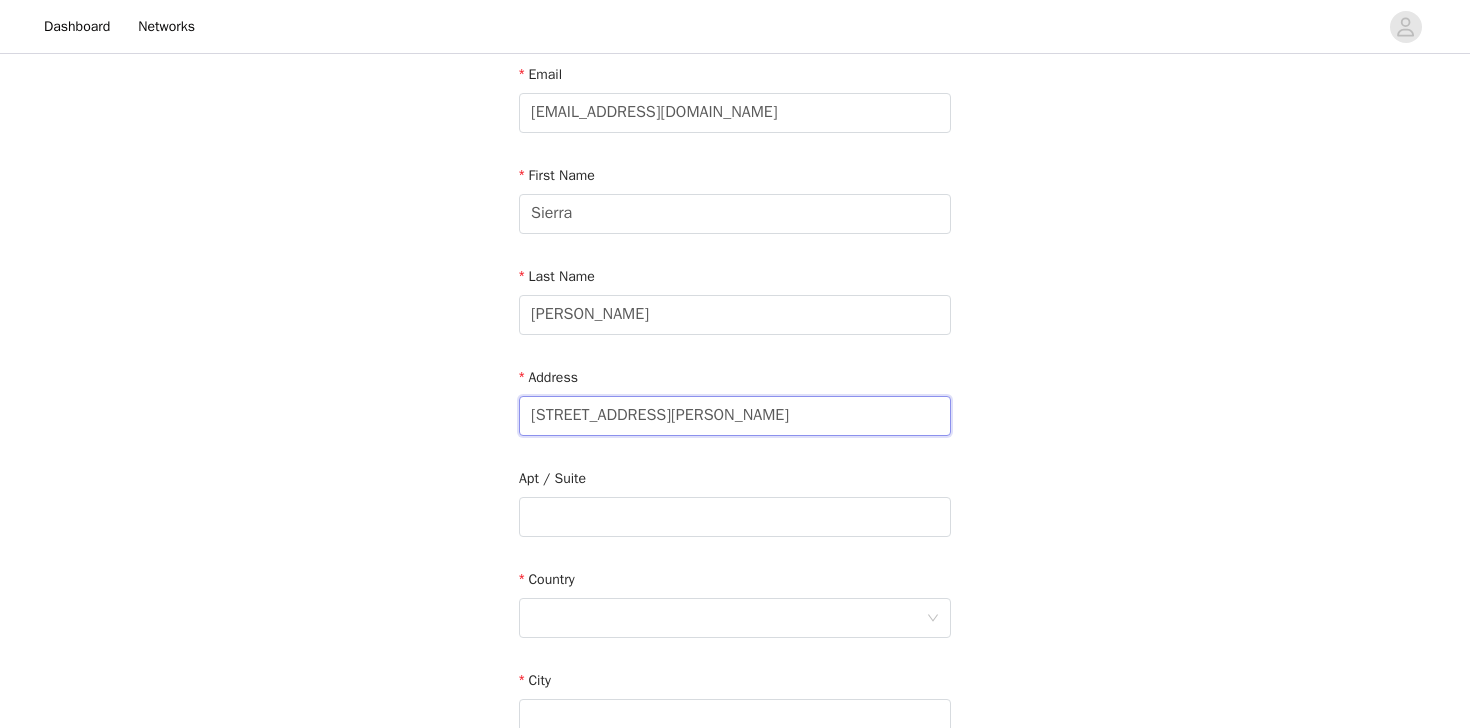 click on "[STREET_ADDRESS][PERSON_NAME]" at bounding box center [735, 416] 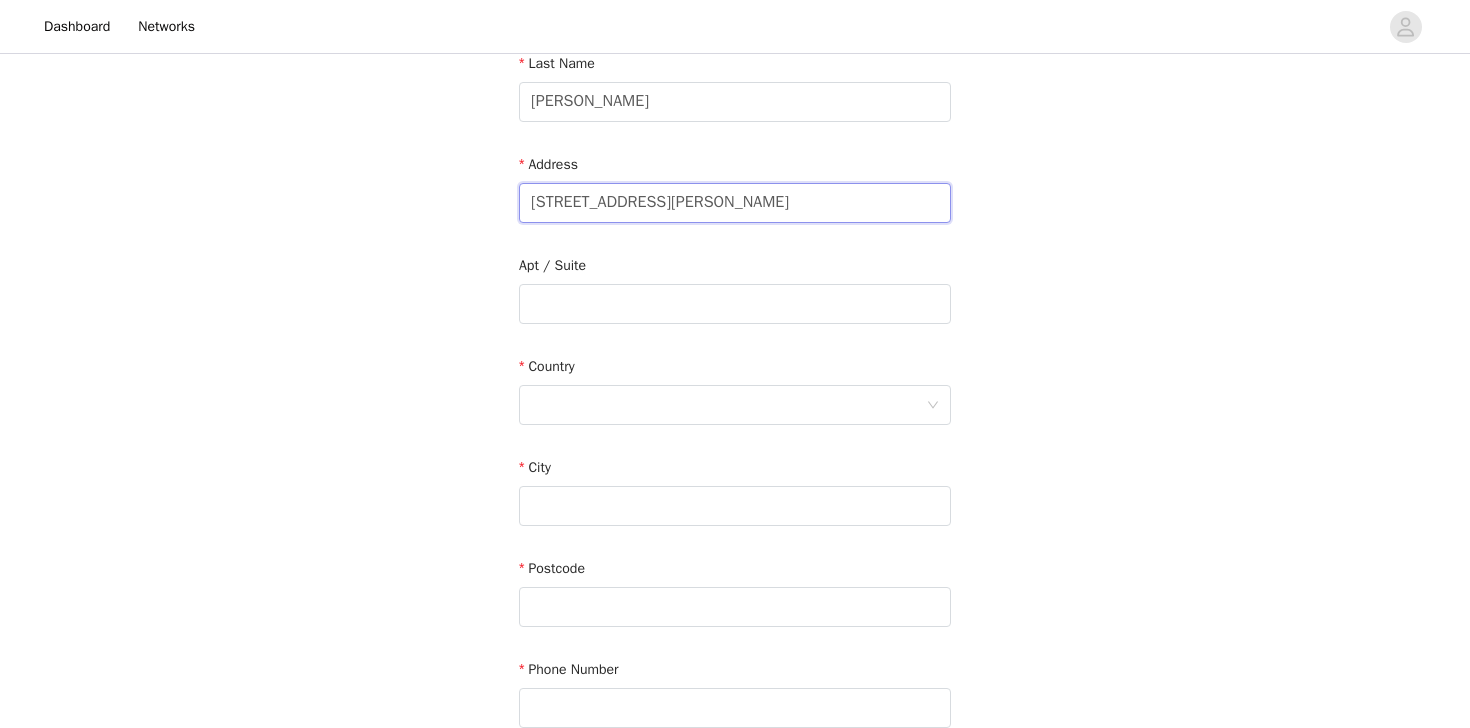 scroll, scrollTop: 344, scrollLeft: 0, axis: vertical 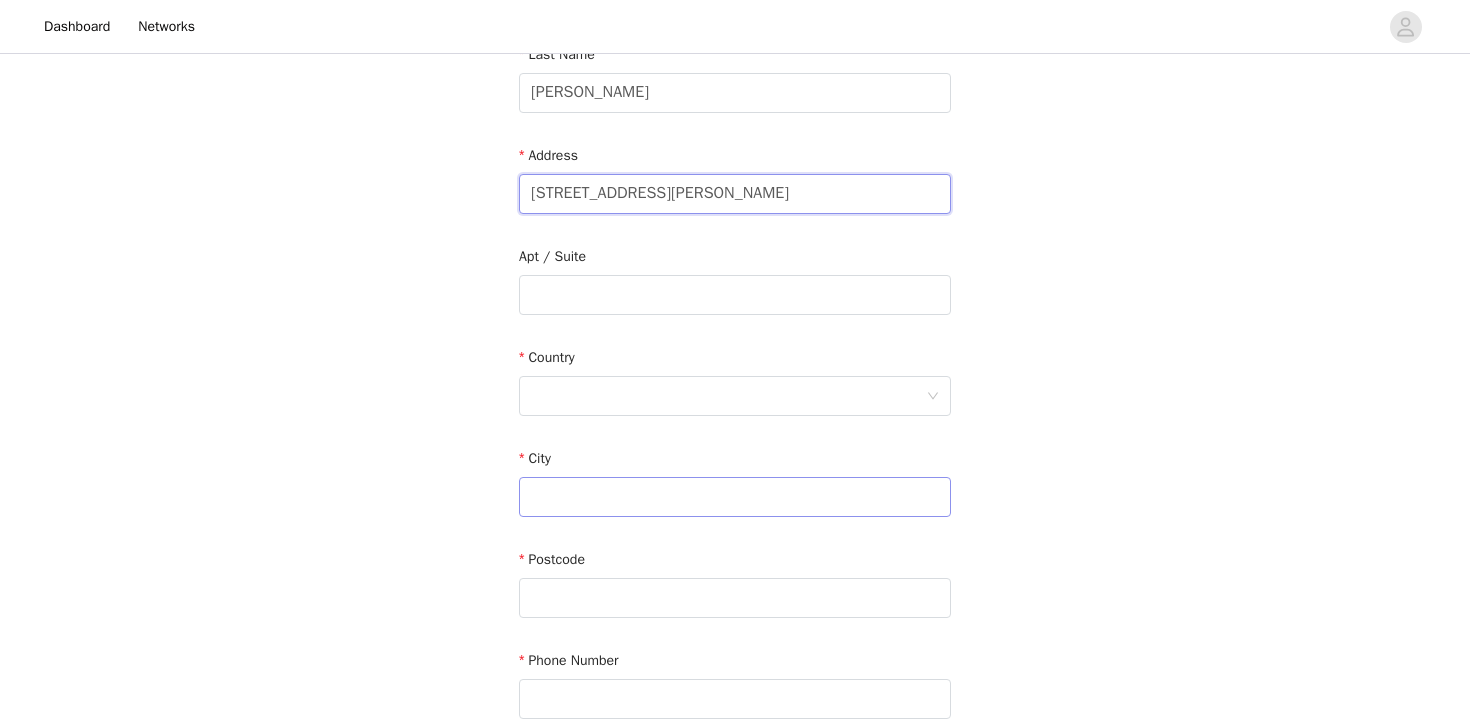 type on "[STREET_ADDRESS][PERSON_NAME]" 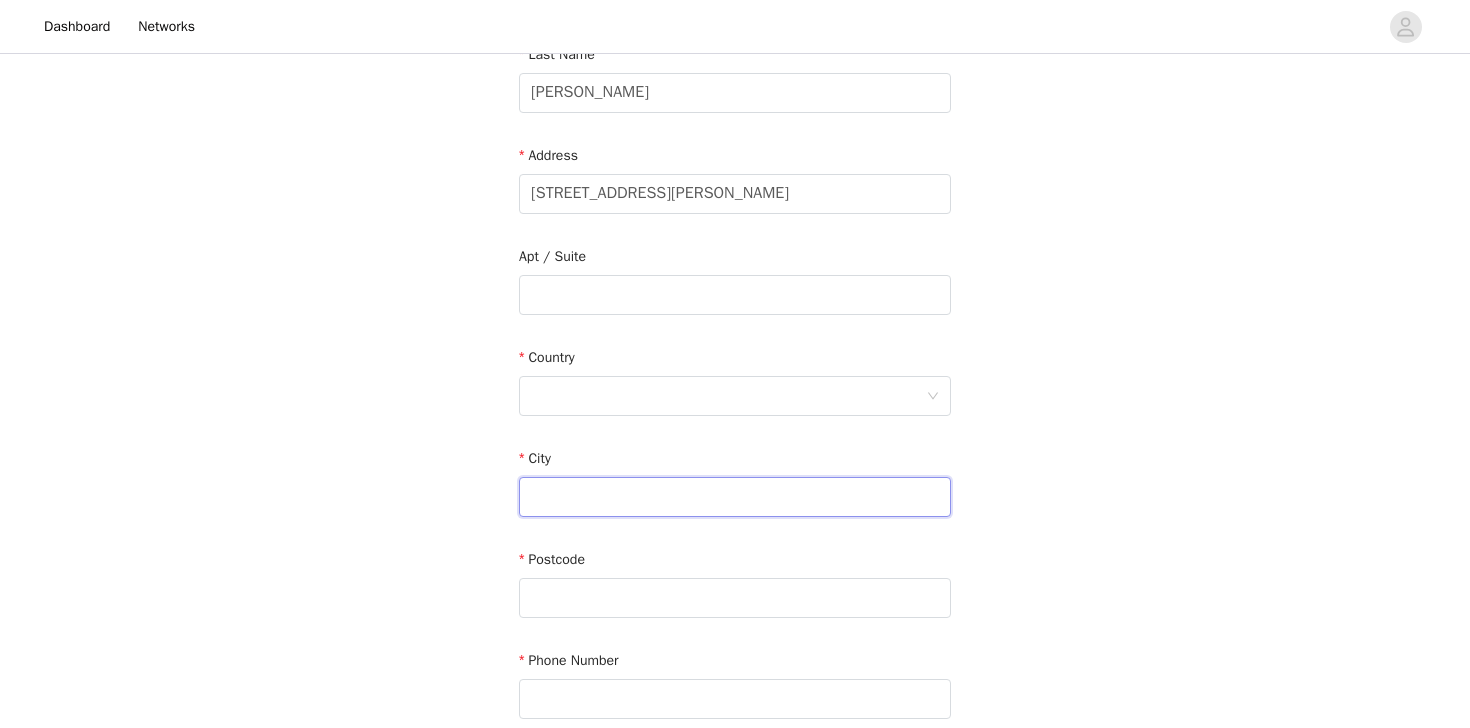click at bounding box center [735, 497] 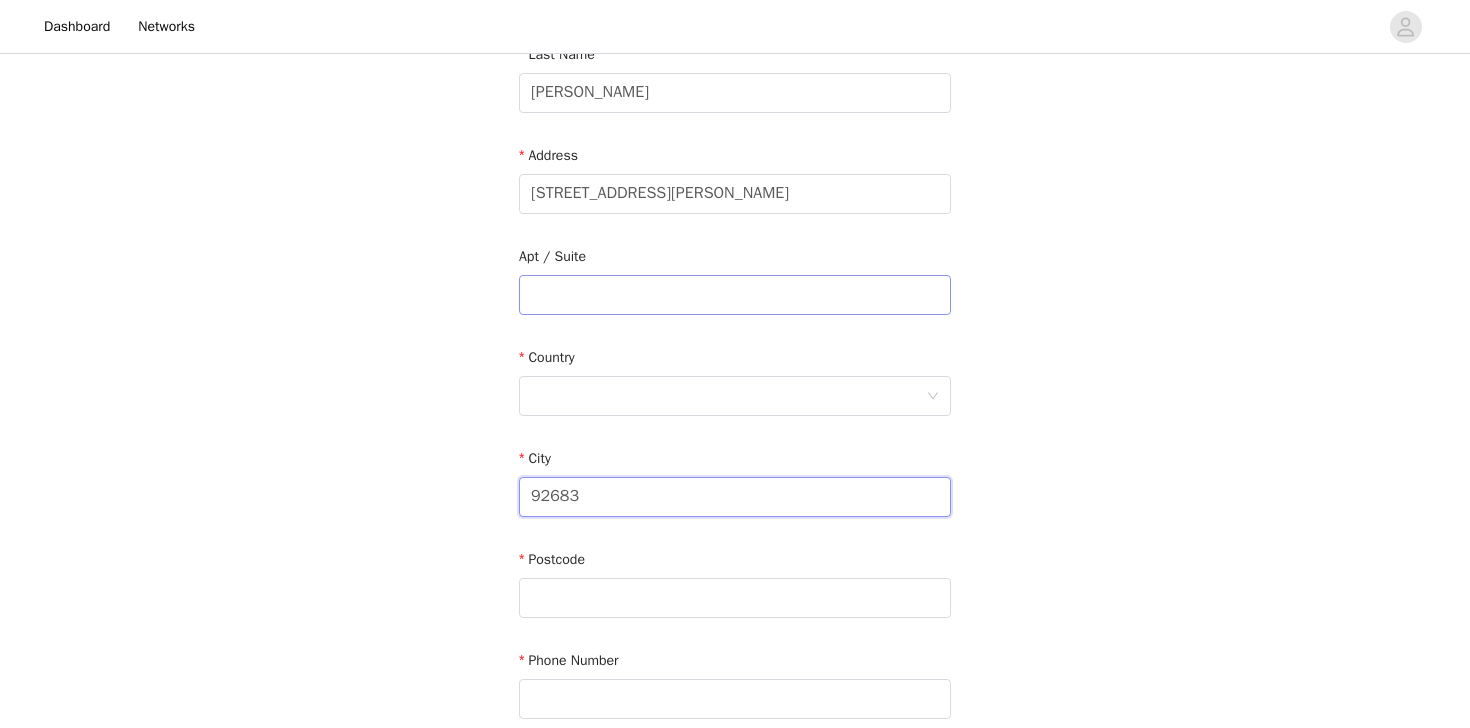 type on "92683" 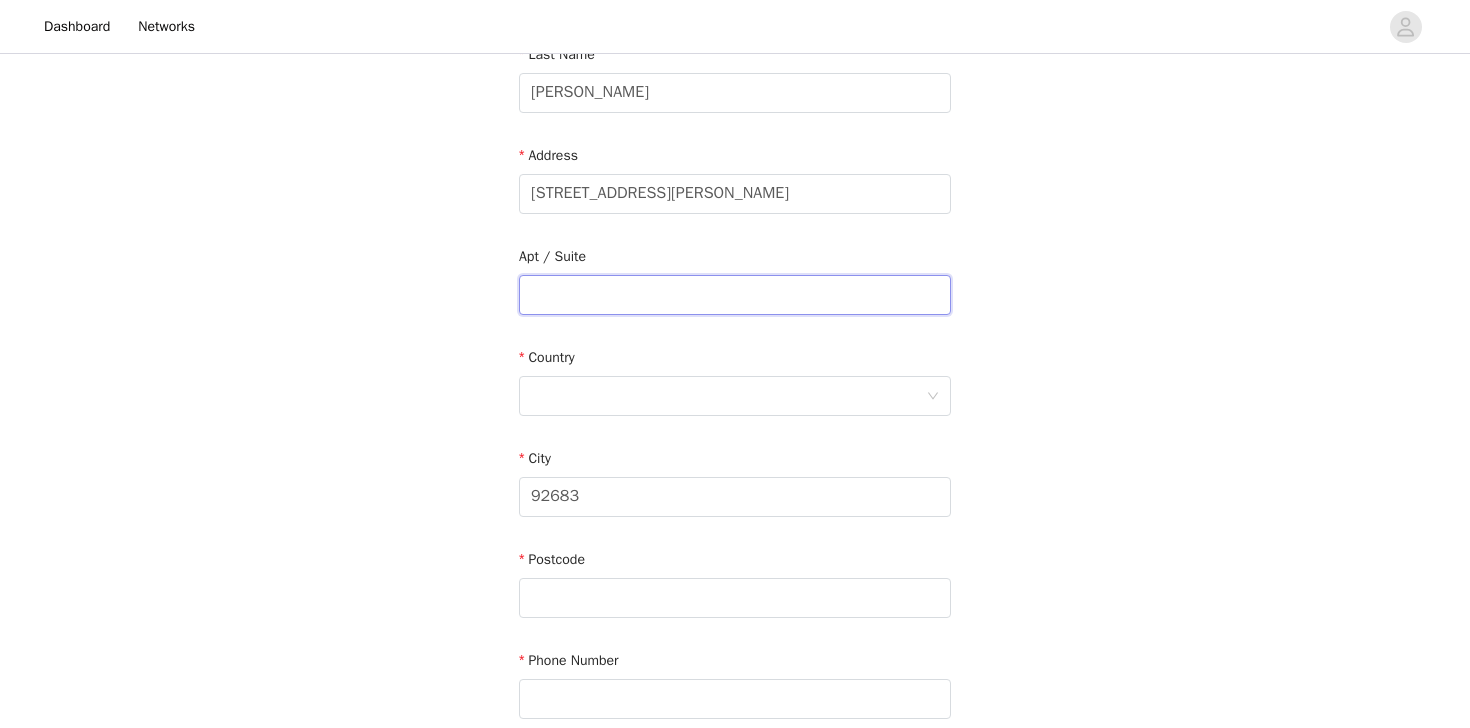 click at bounding box center (735, 295) 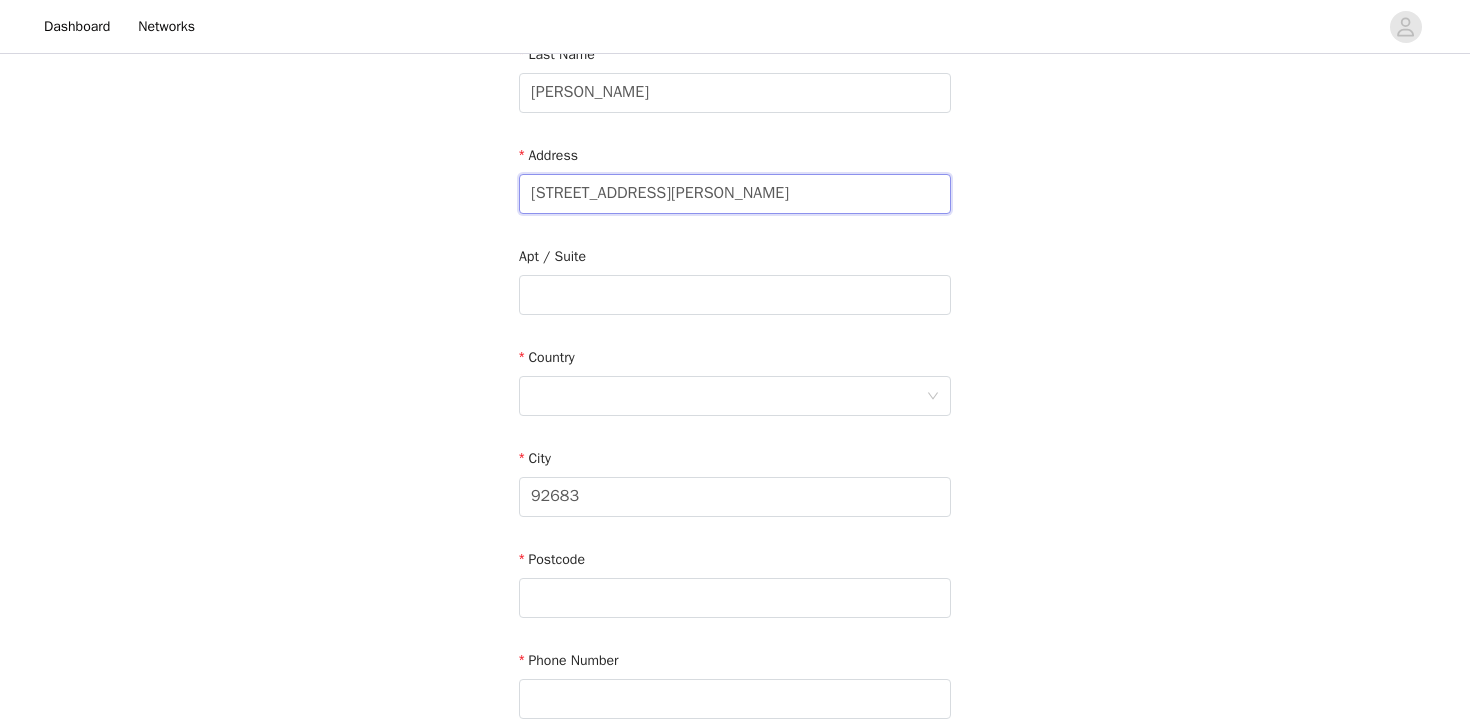 click on "[STREET_ADDRESS][PERSON_NAME]" at bounding box center [735, 194] 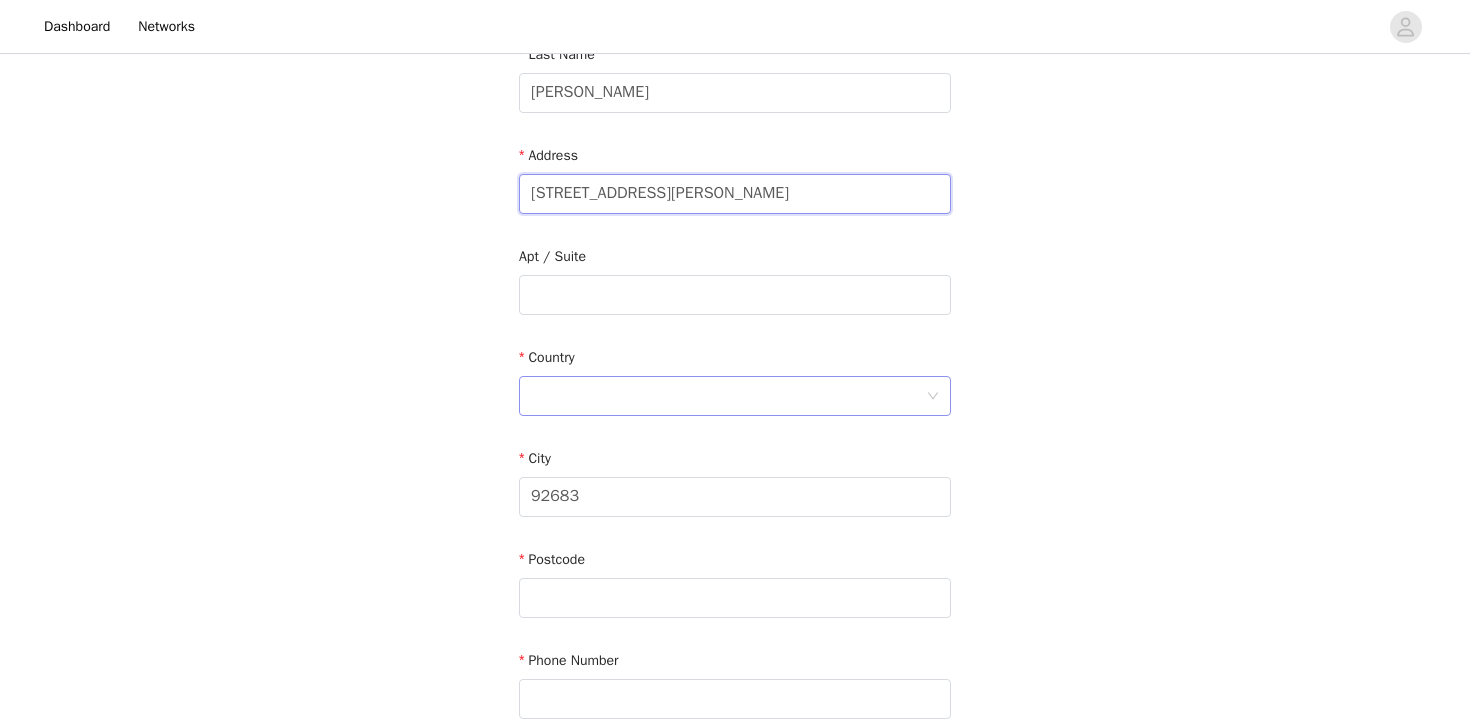 type on "[STREET_ADDRESS][PERSON_NAME]" 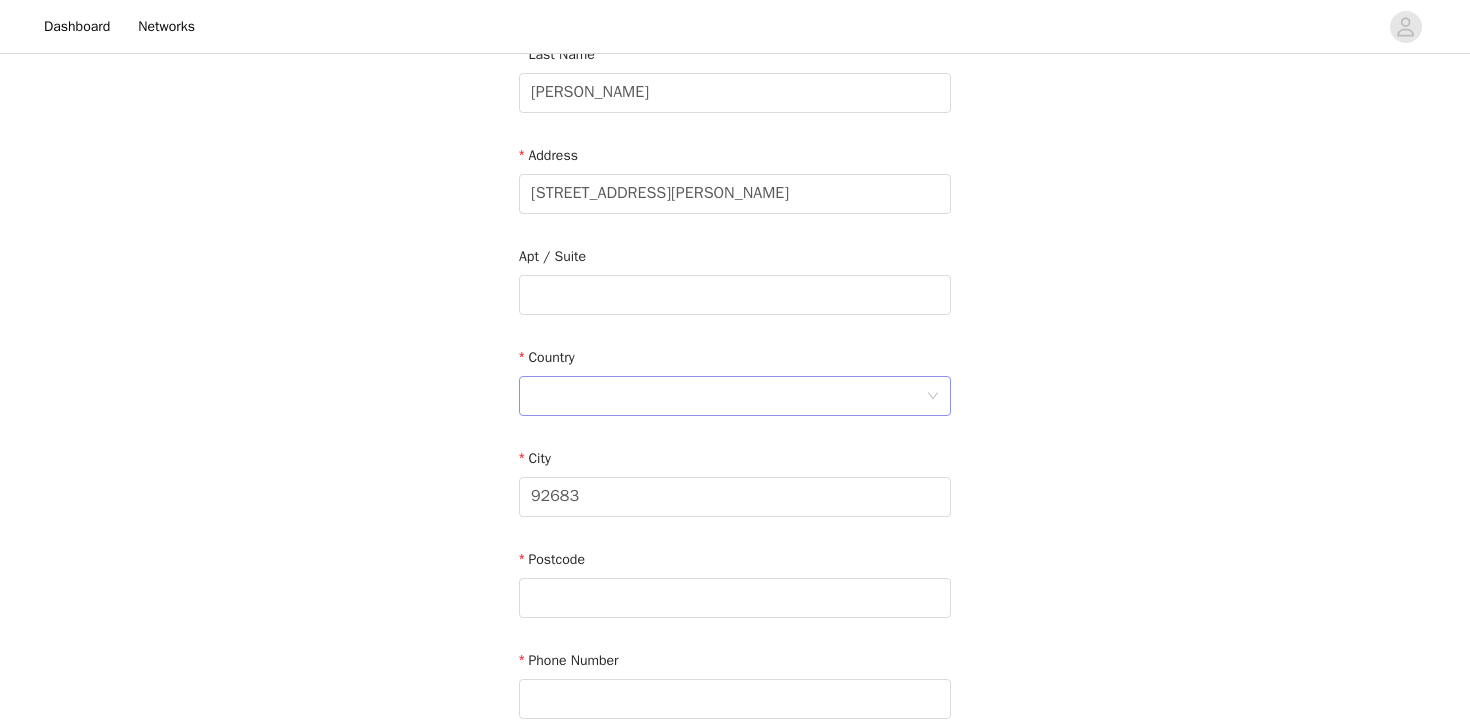 click at bounding box center [728, 396] 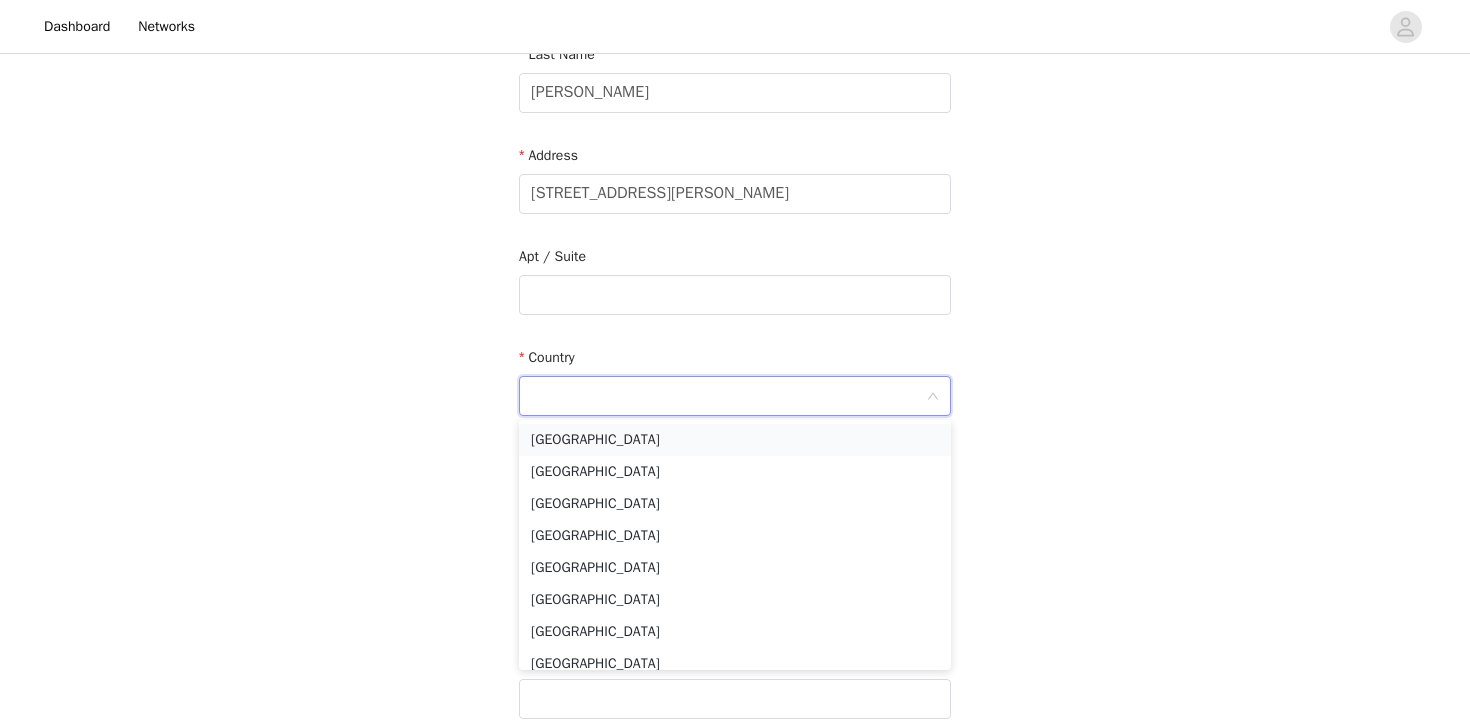 click on "[GEOGRAPHIC_DATA]" at bounding box center (735, 440) 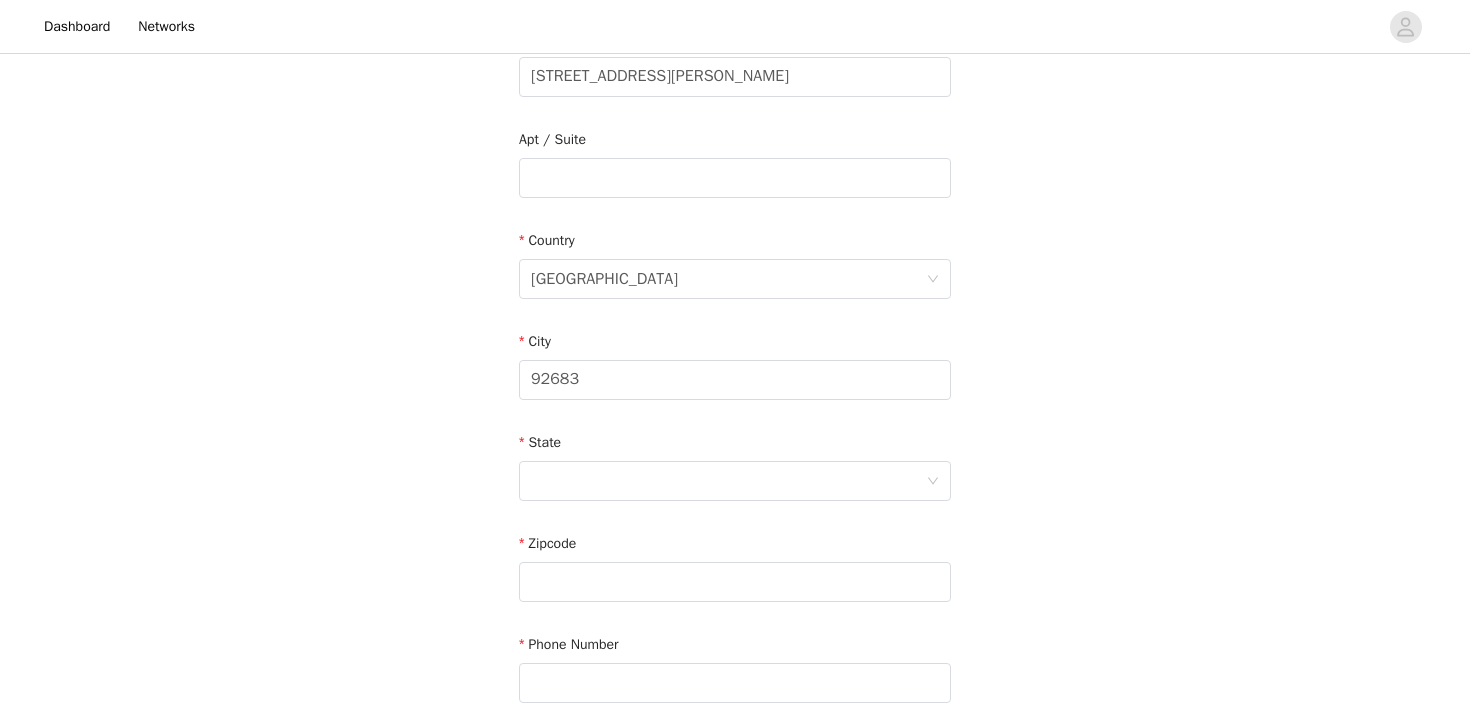 scroll, scrollTop: 499, scrollLeft: 0, axis: vertical 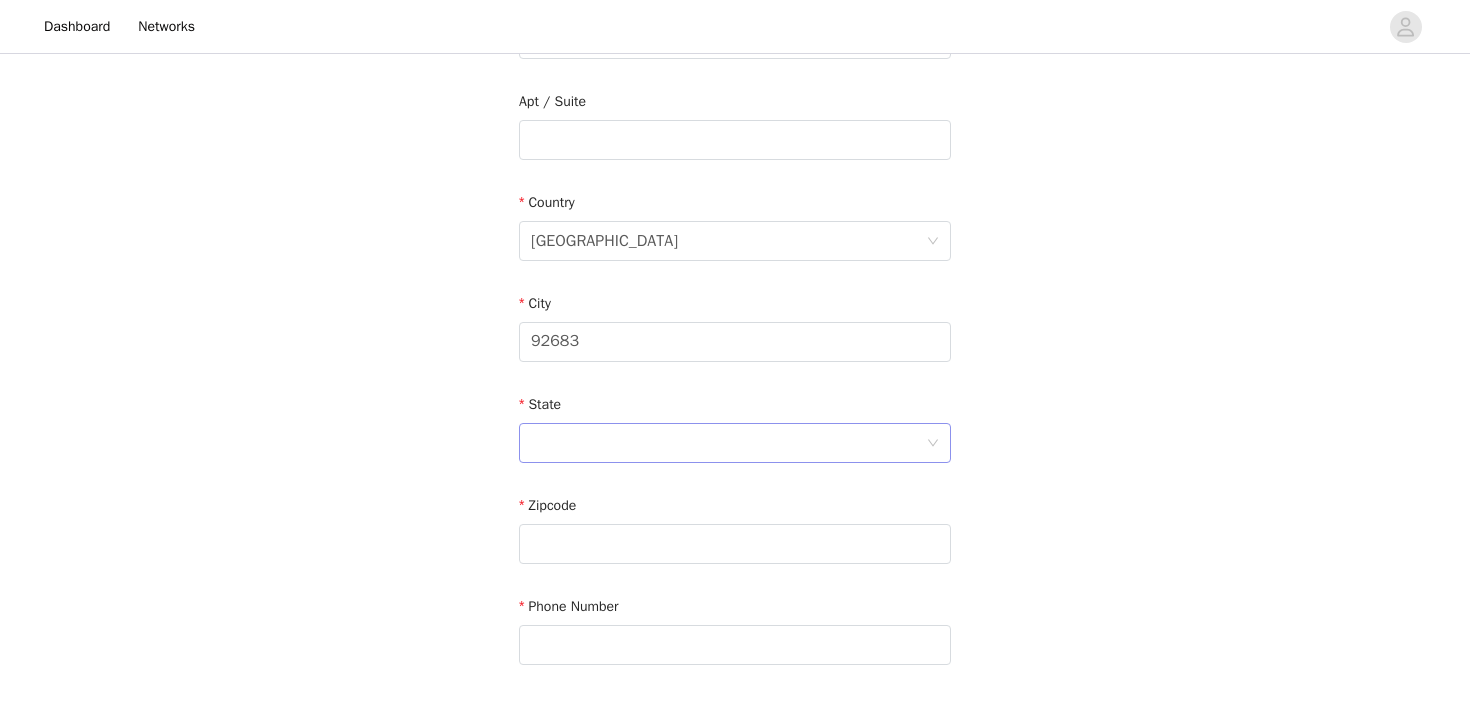click at bounding box center [728, 443] 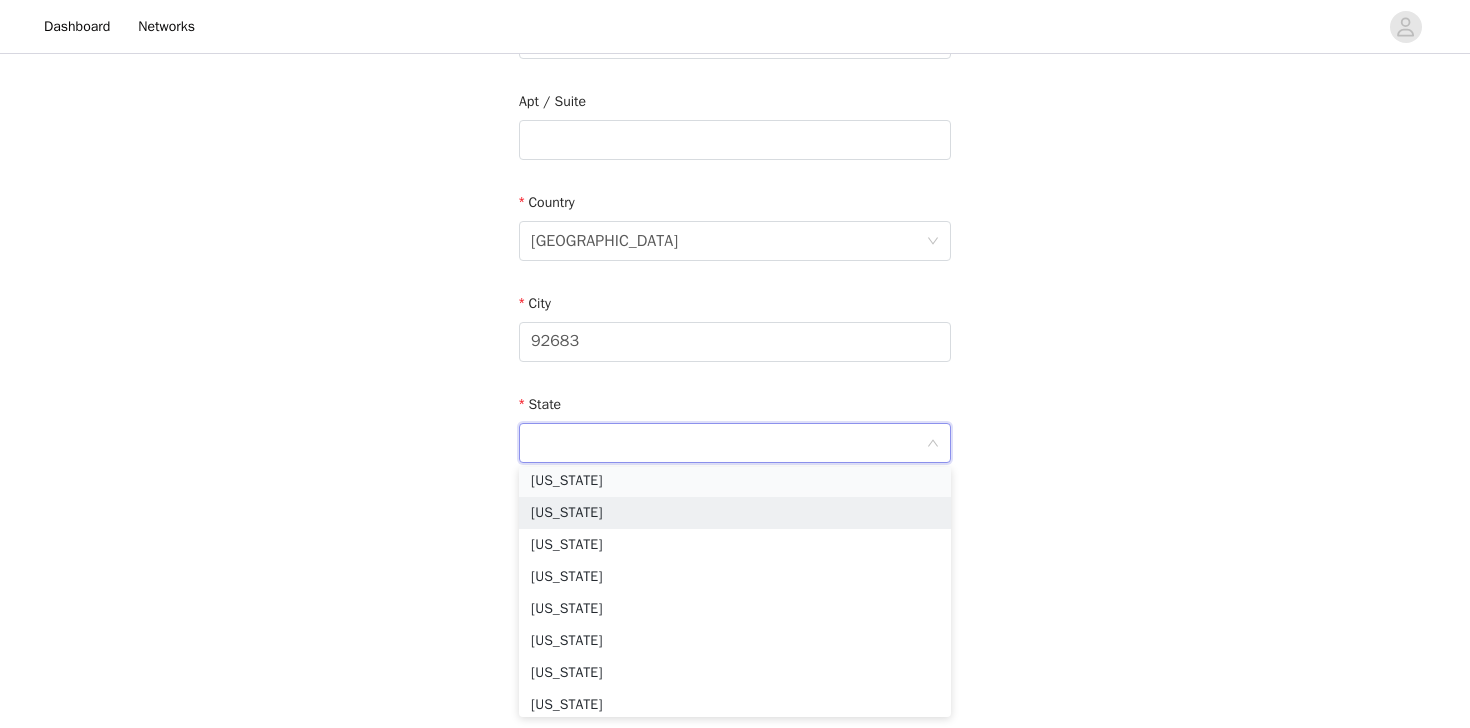 scroll, scrollTop: 260, scrollLeft: 0, axis: vertical 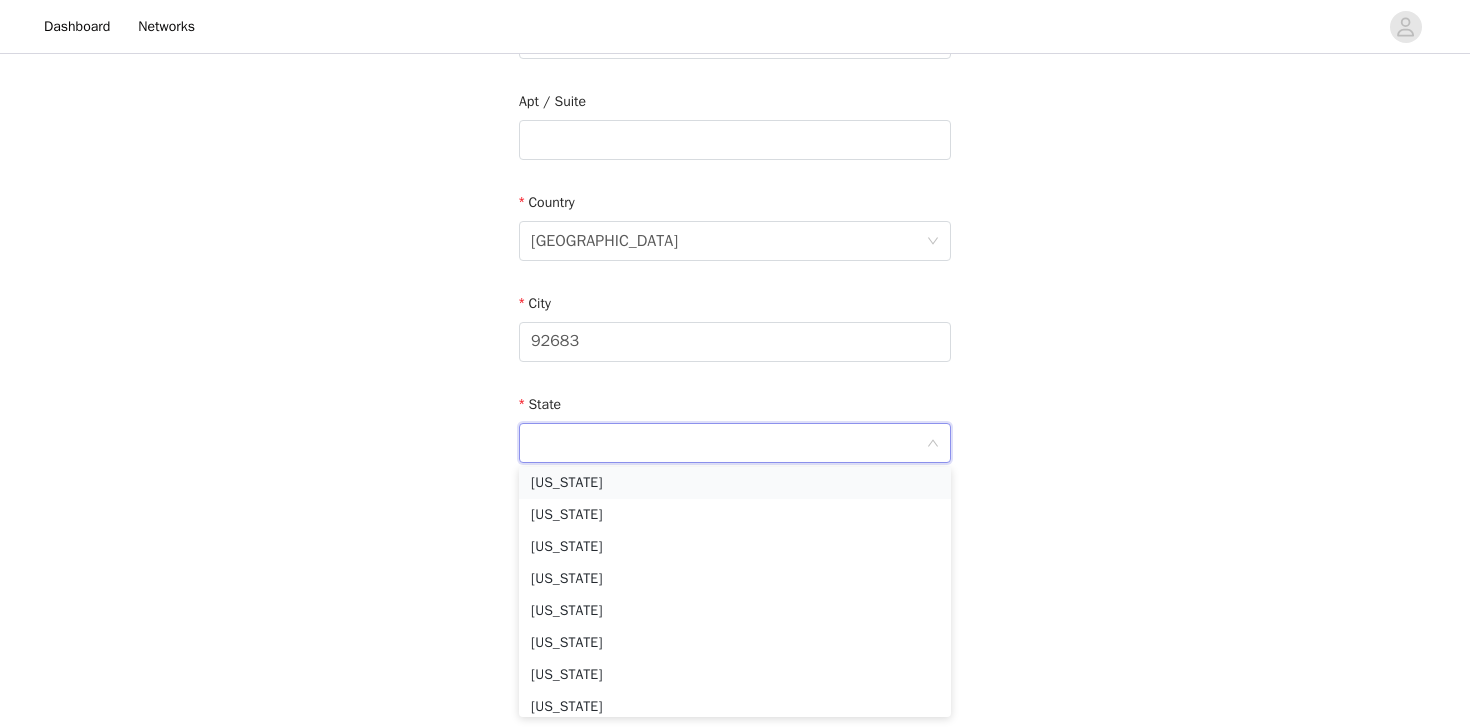 click on "[US_STATE]" at bounding box center [735, 483] 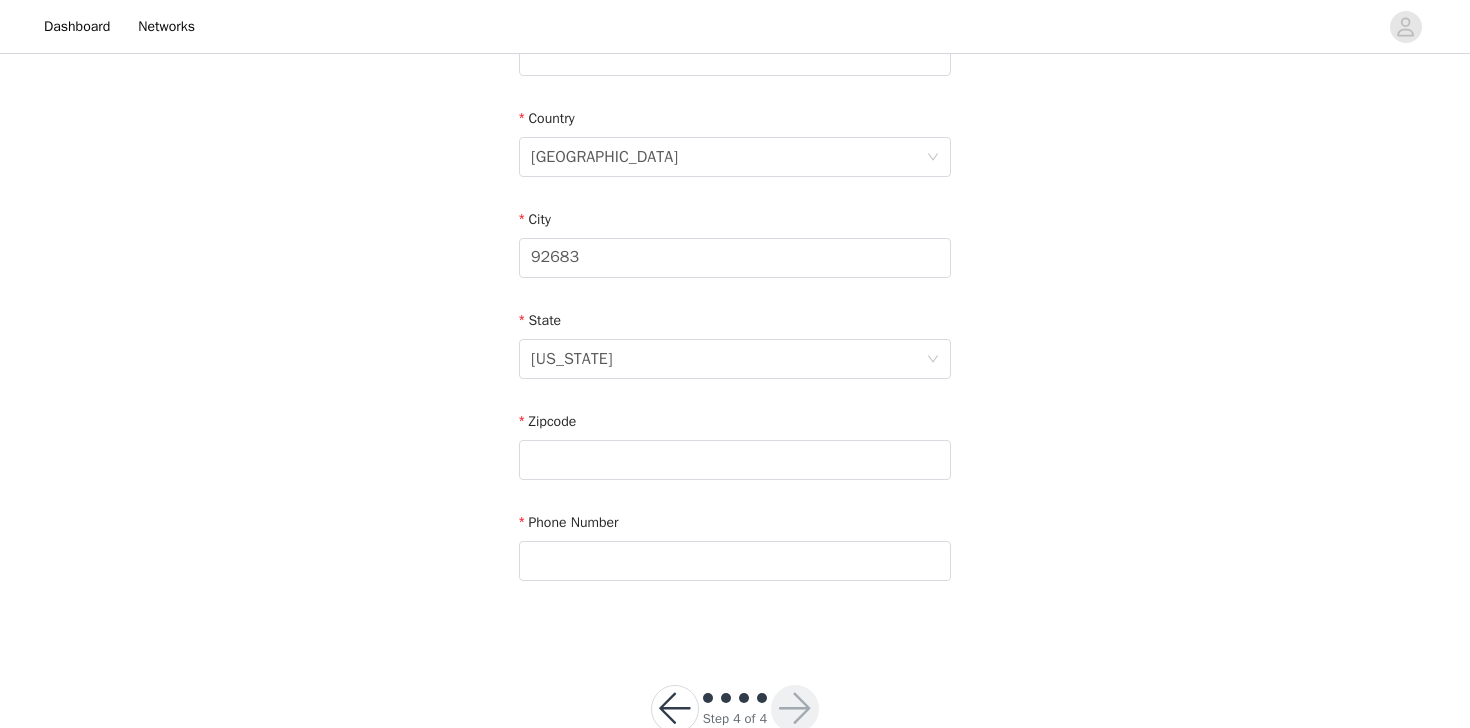 scroll, scrollTop: 602, scrollLeft: 0, axis: vertical 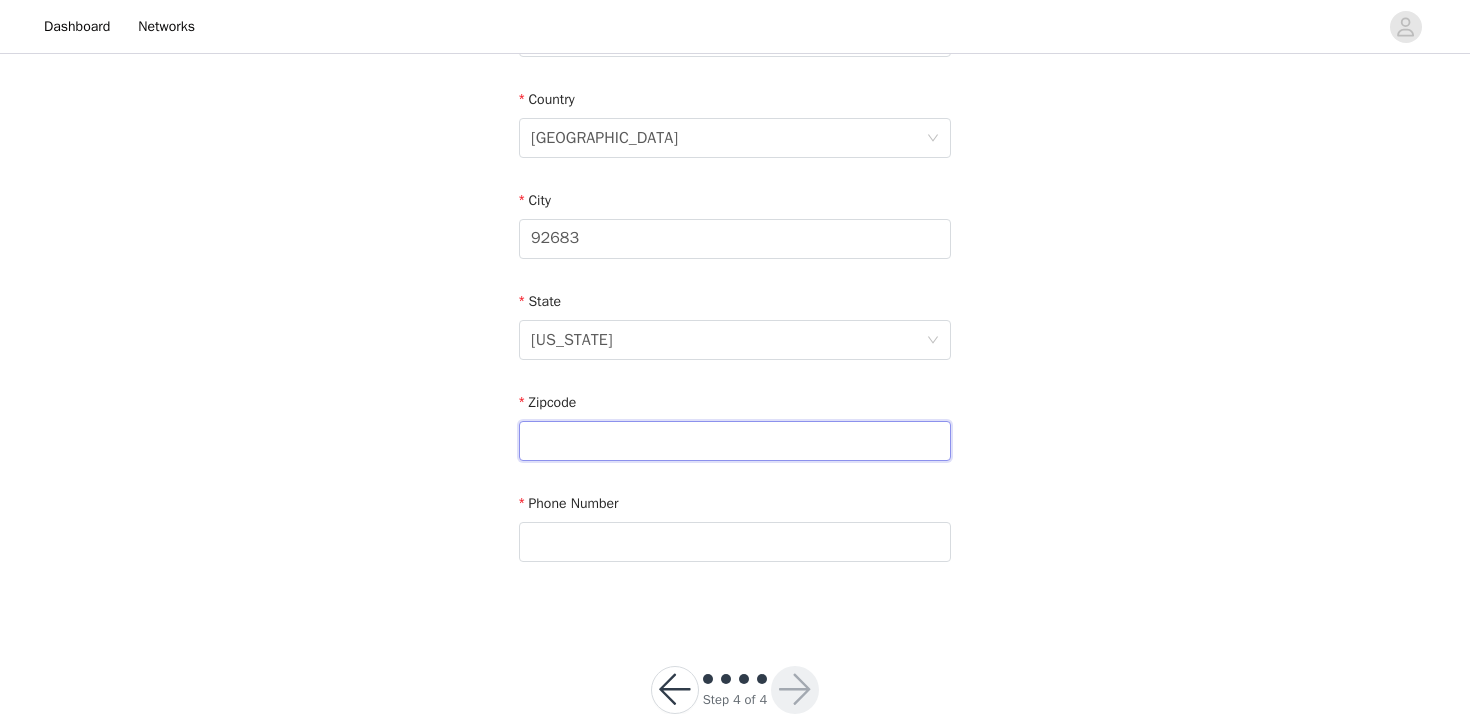 click at bounding box center (735, 441) 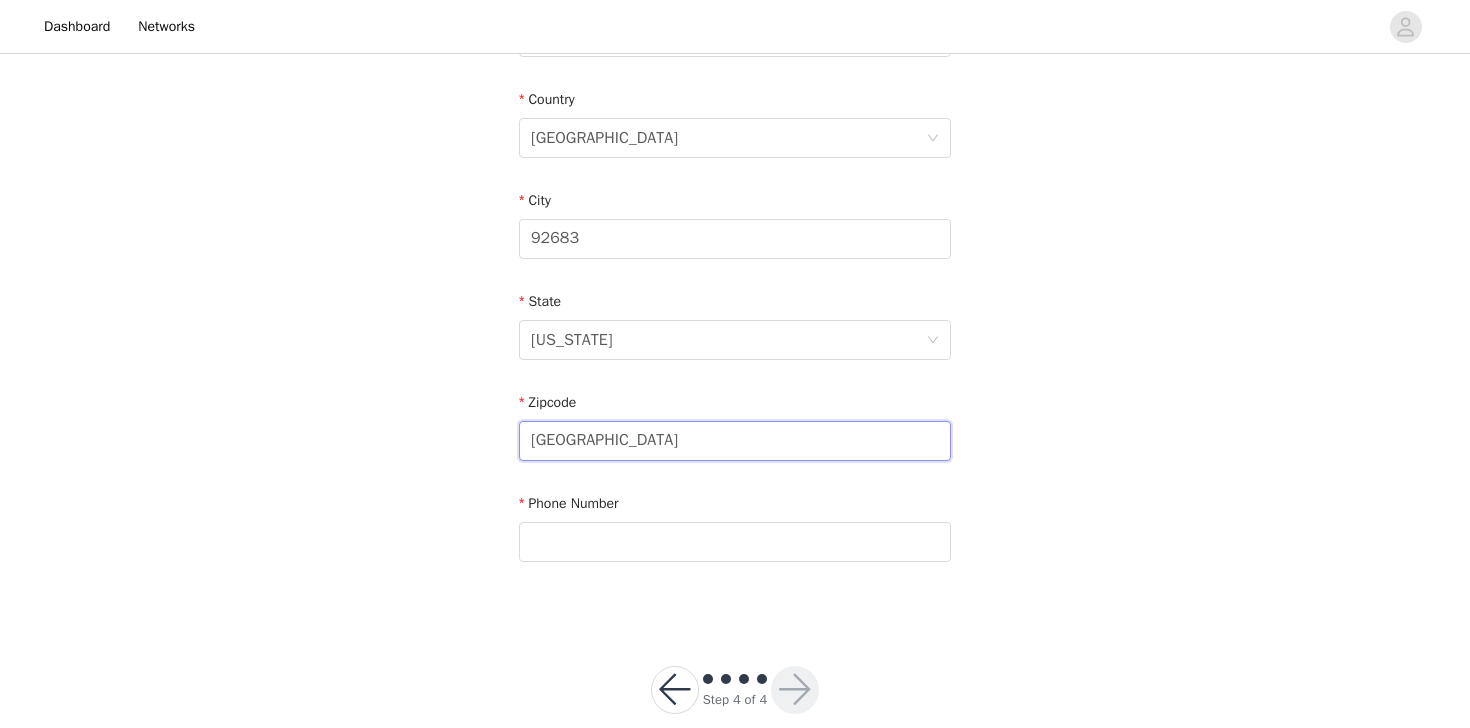 type 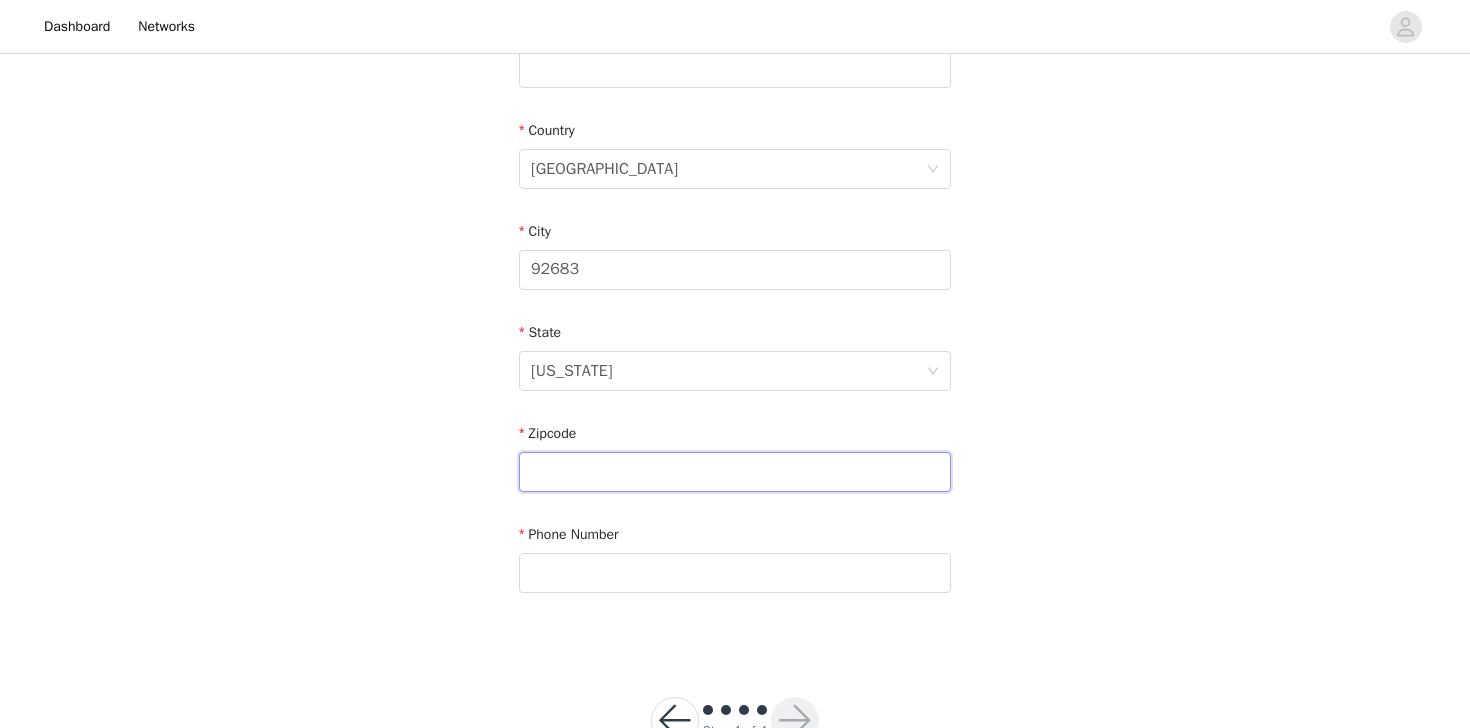 scroll, scrollTop: 570, scrollLeft: 0, axis: vertical 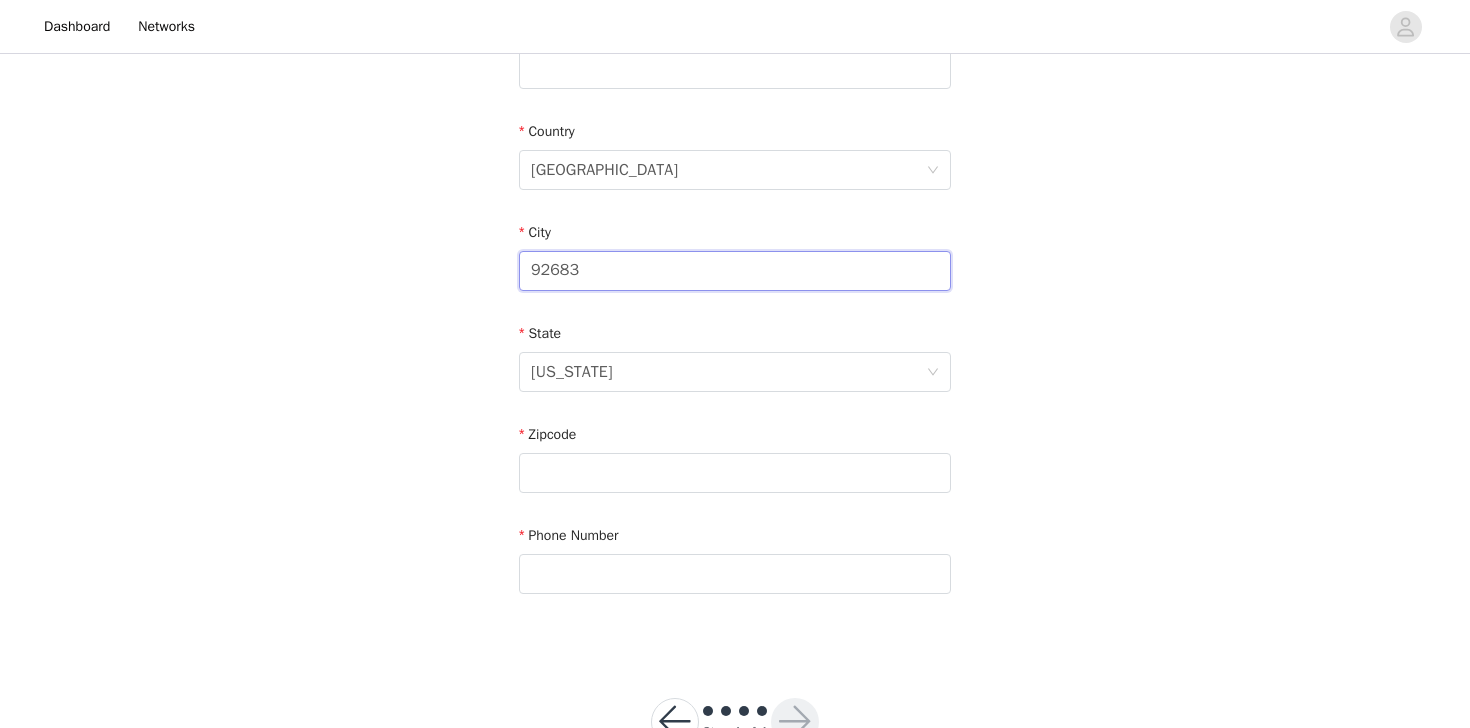 click on "92683" at bounding box center (735, 271) 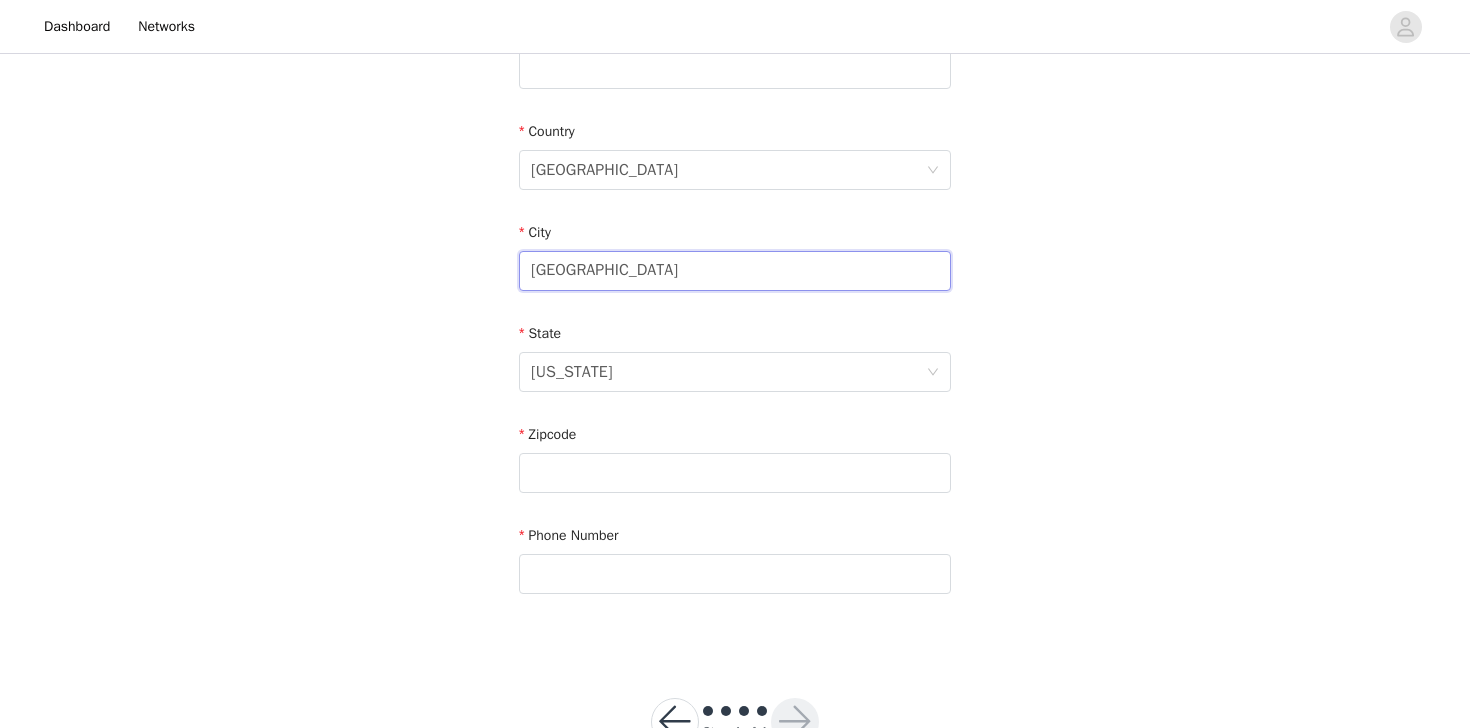 type on "[GEOGRAPHIC_DATA]" 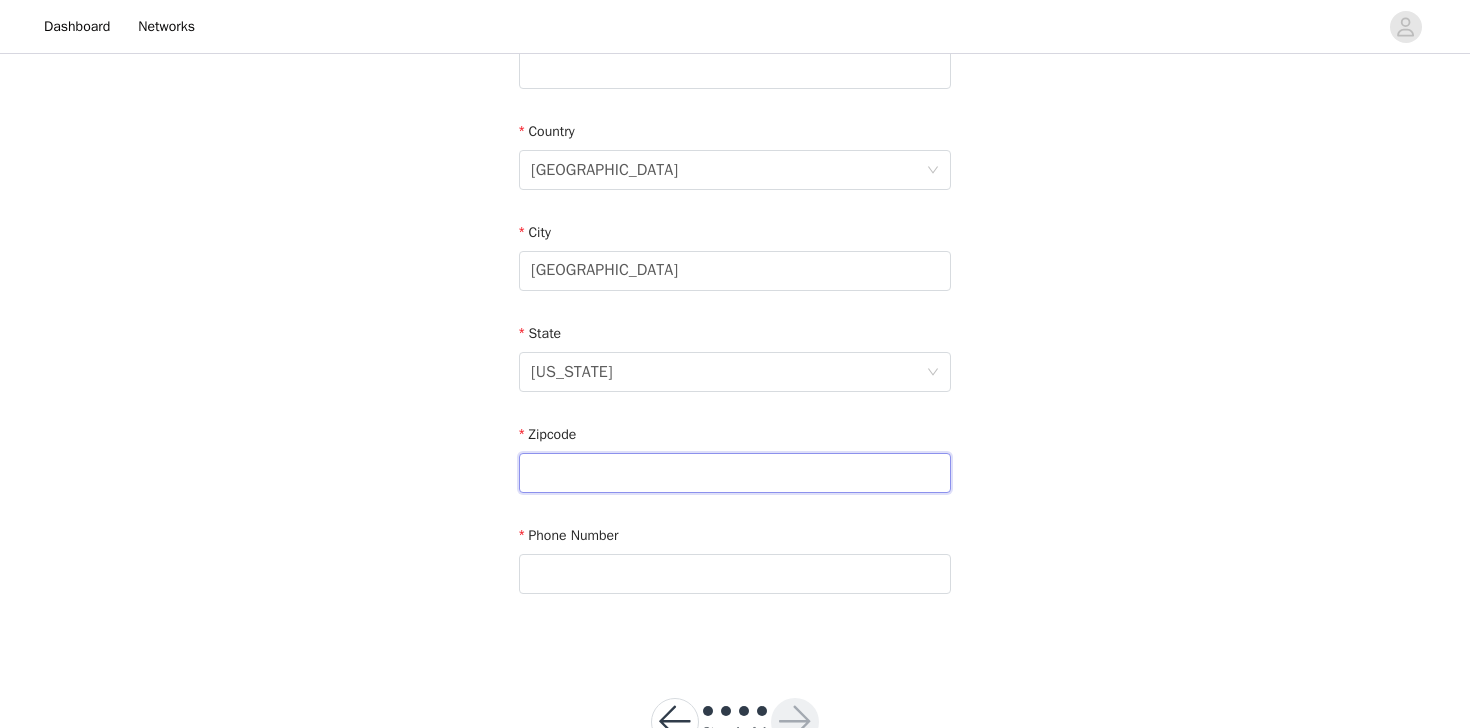 click at bounding box center (735, 473) 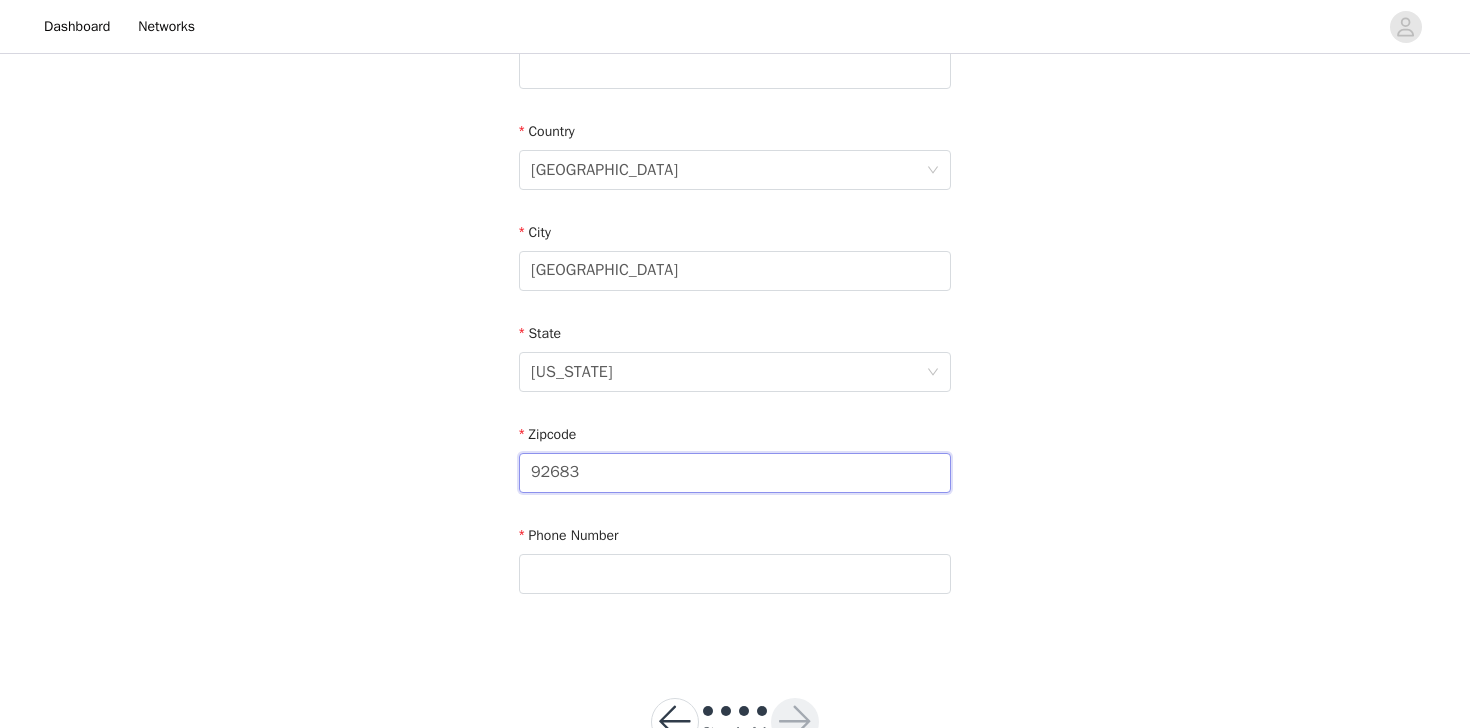 type on "92683" 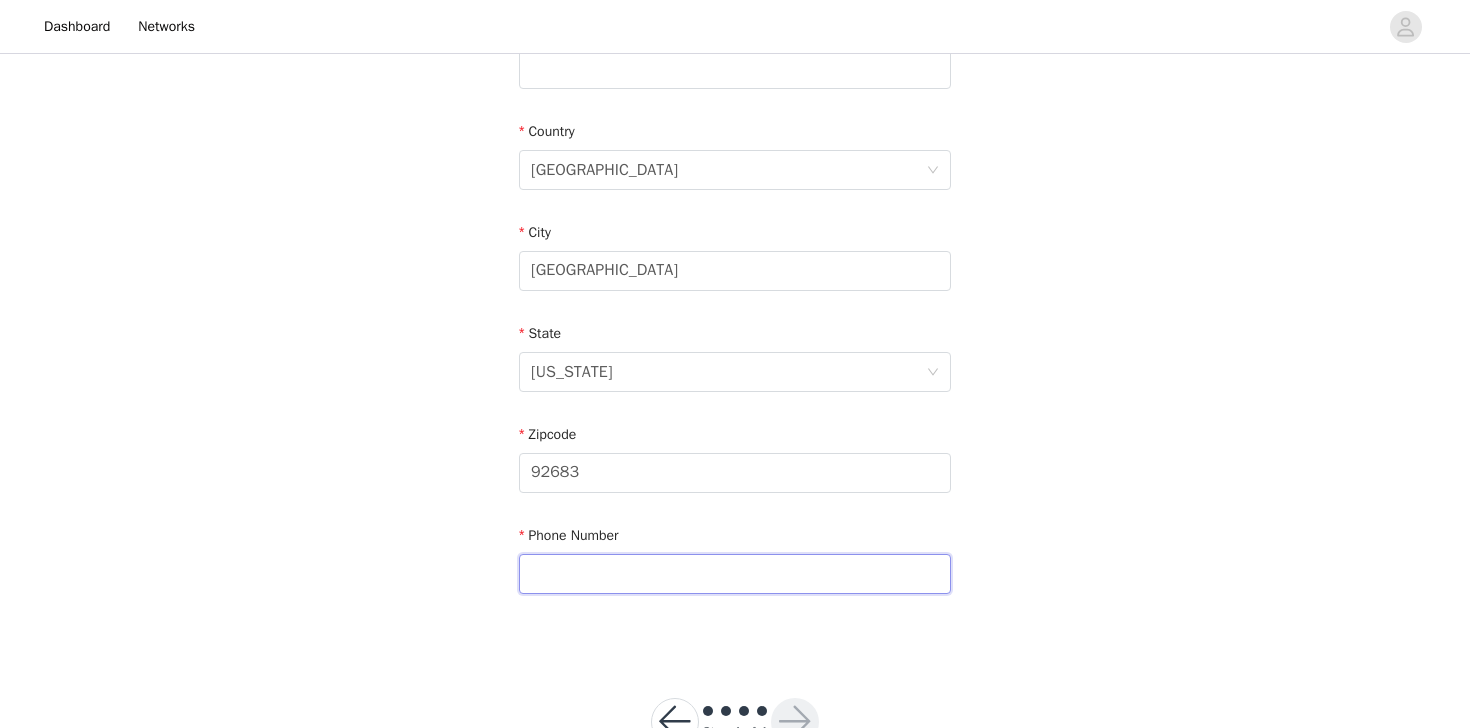click at bounding box center [735, 574] 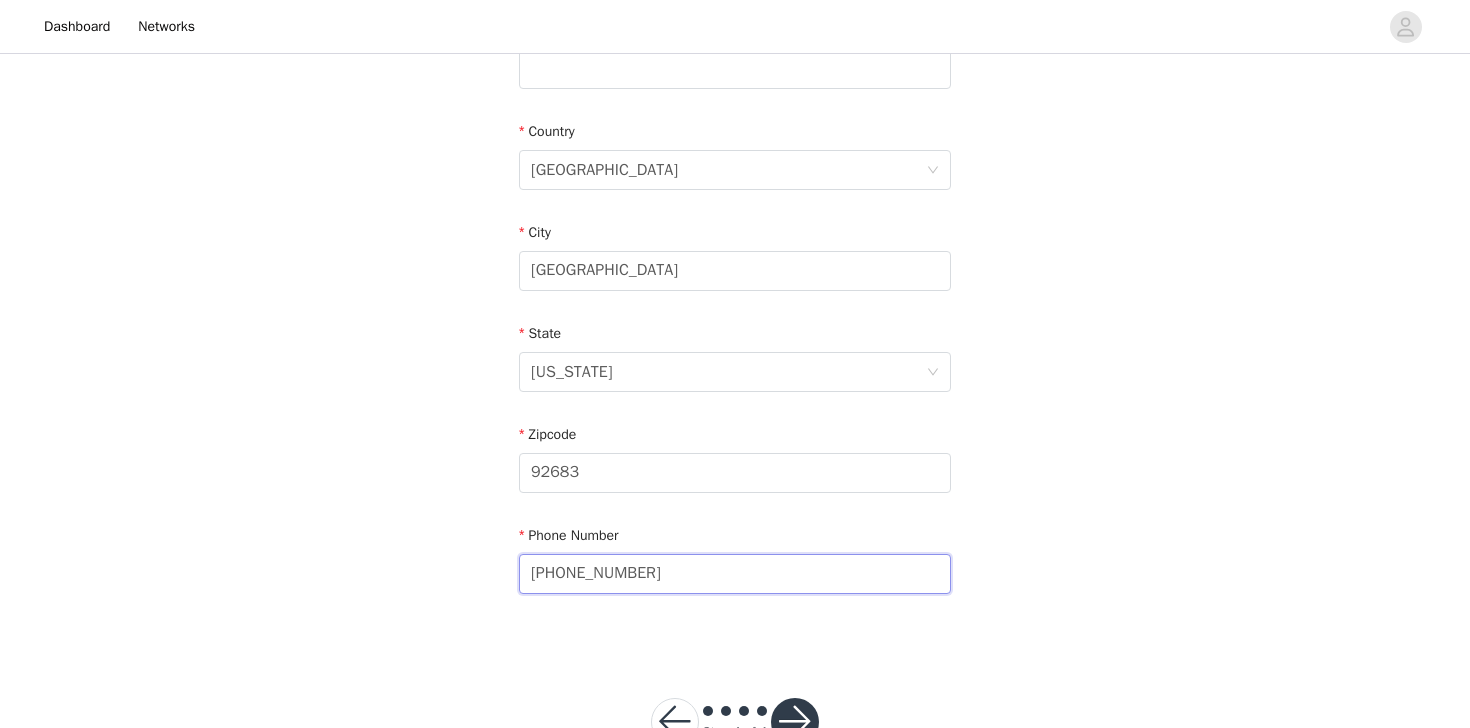 scroll, scrollTop: 635, scrollLeft: 0, axis: vertical 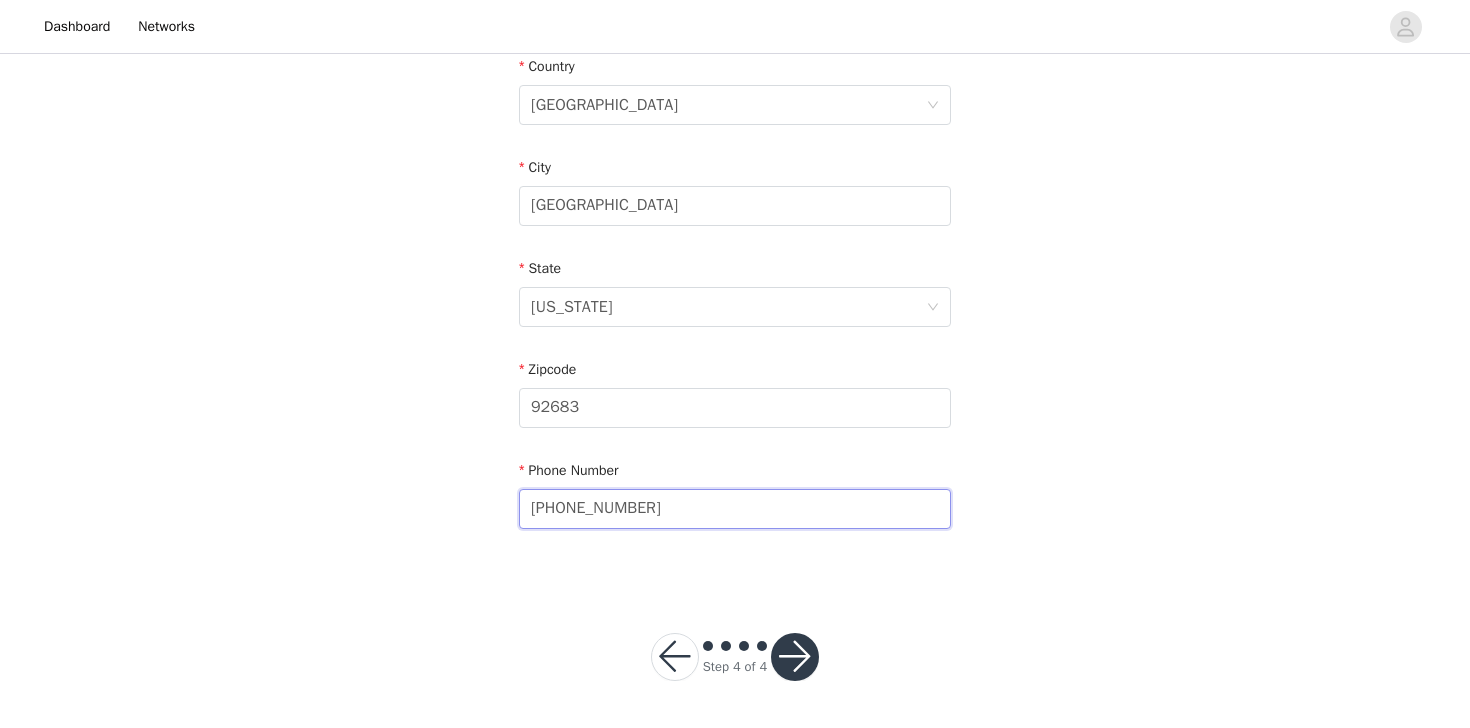 type on "[PHONE_NUMBER]‬" 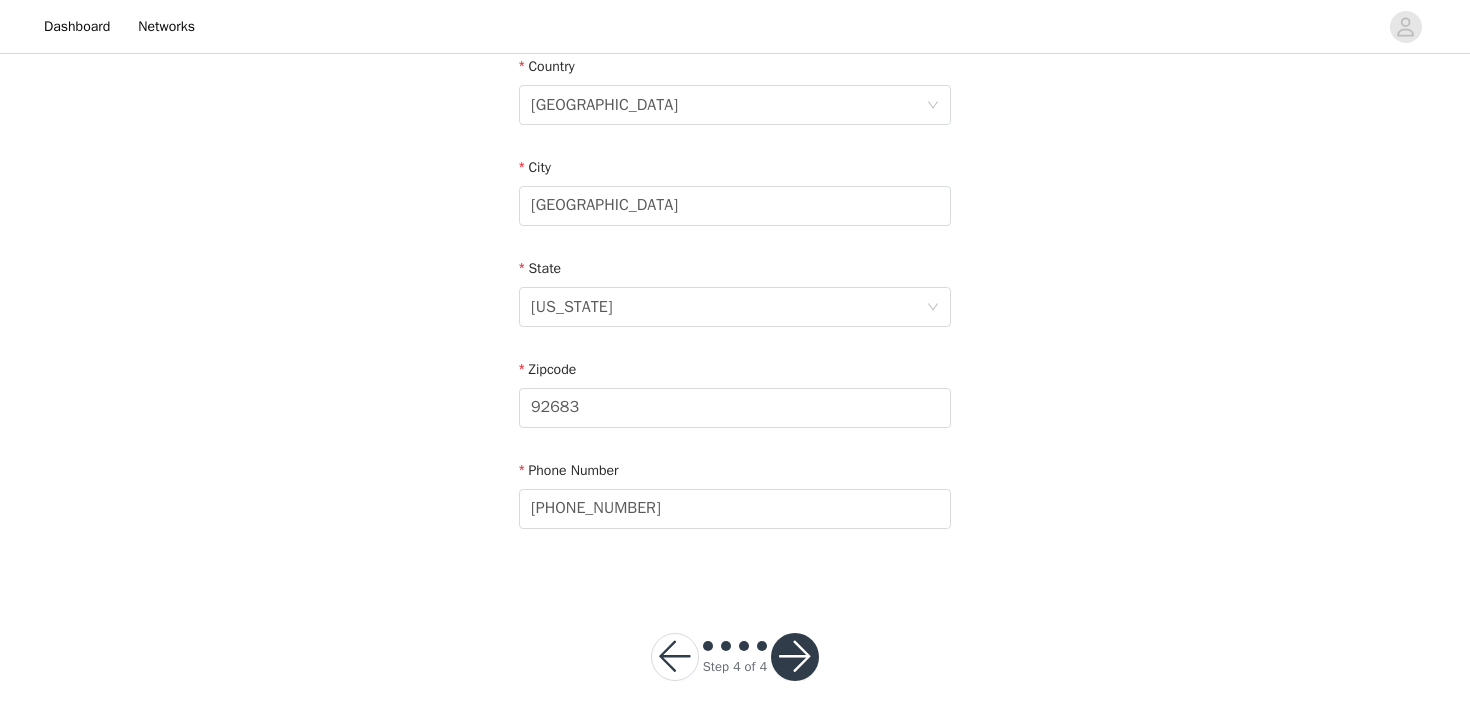 click at bounding box center (795, 657) 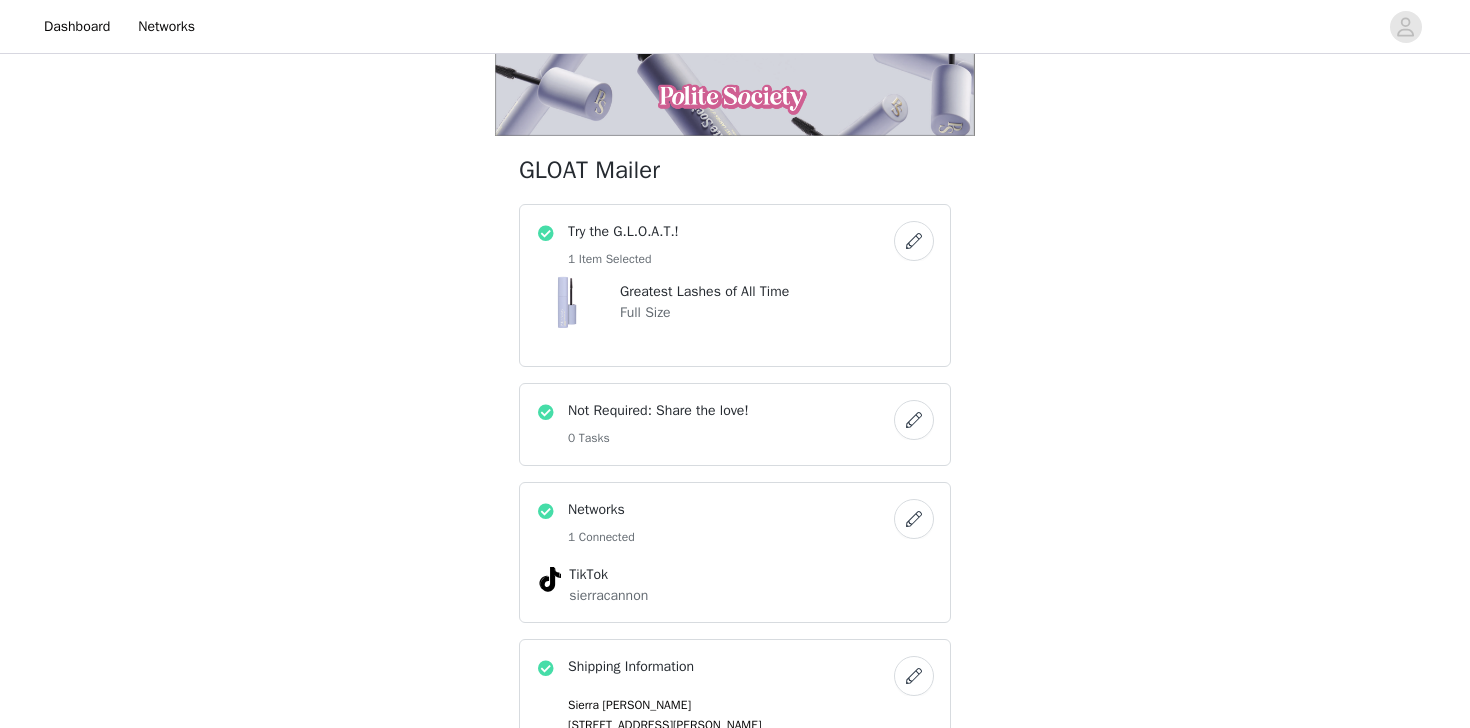 scroll, scrollTop: 495, scrollLeft: 0, axis: vertical 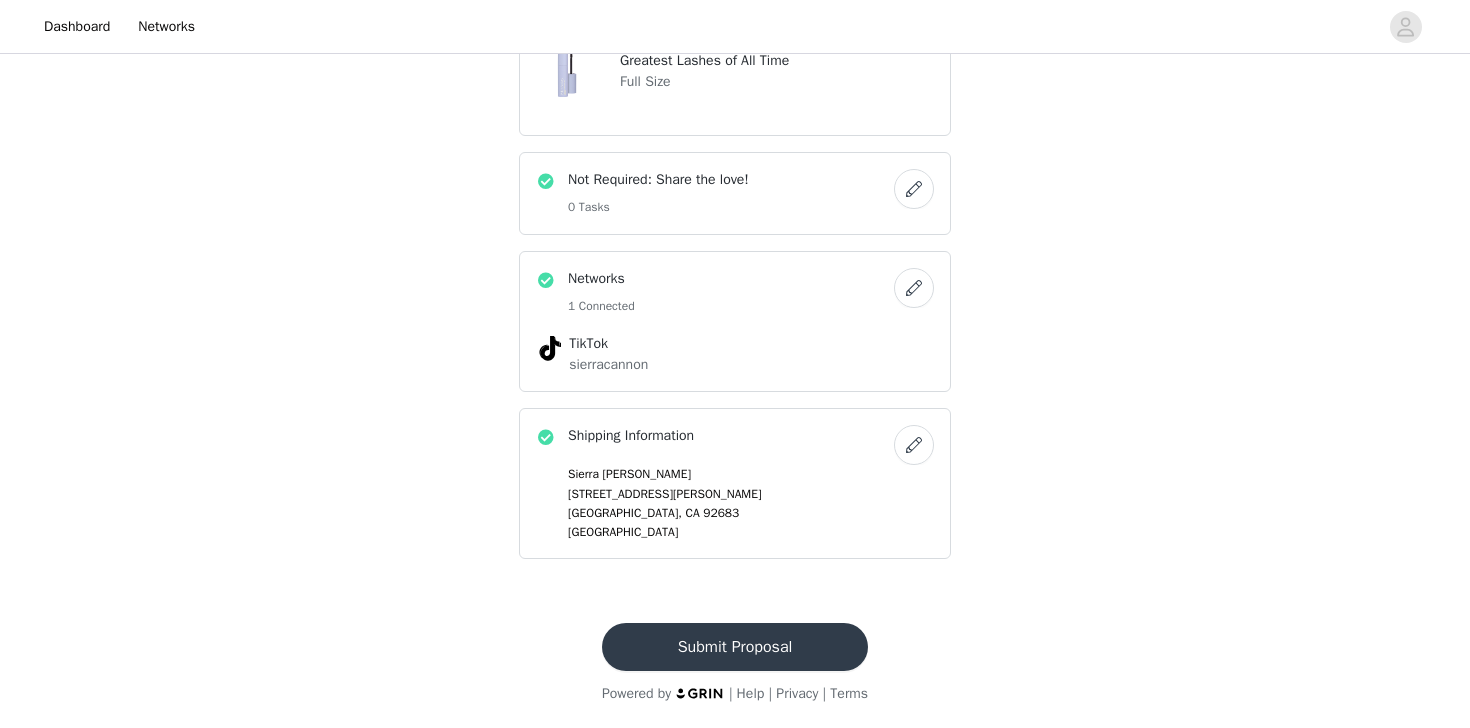 click on "Submit Proposal" at bounding box center (735, 647) 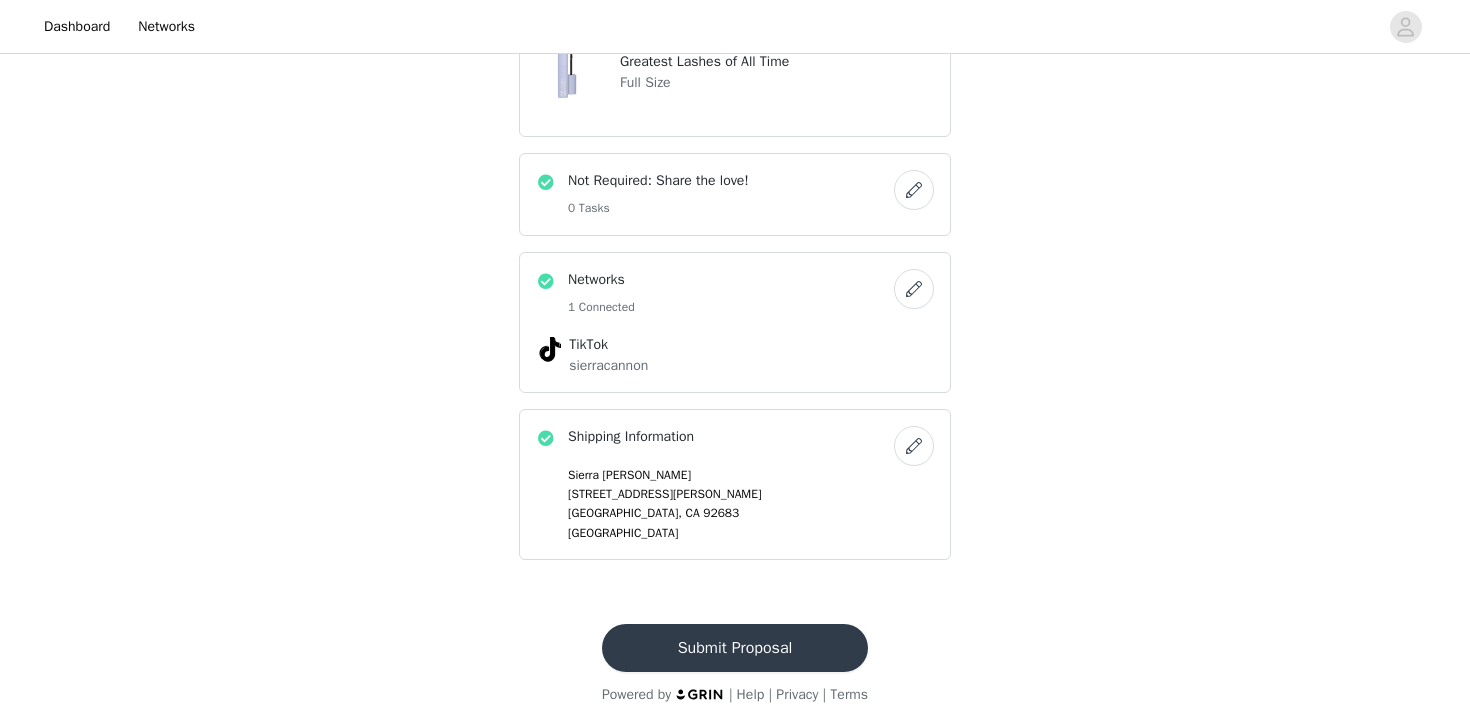 scroll, scrollTop: 0, scrollLeft: 0, axis: both 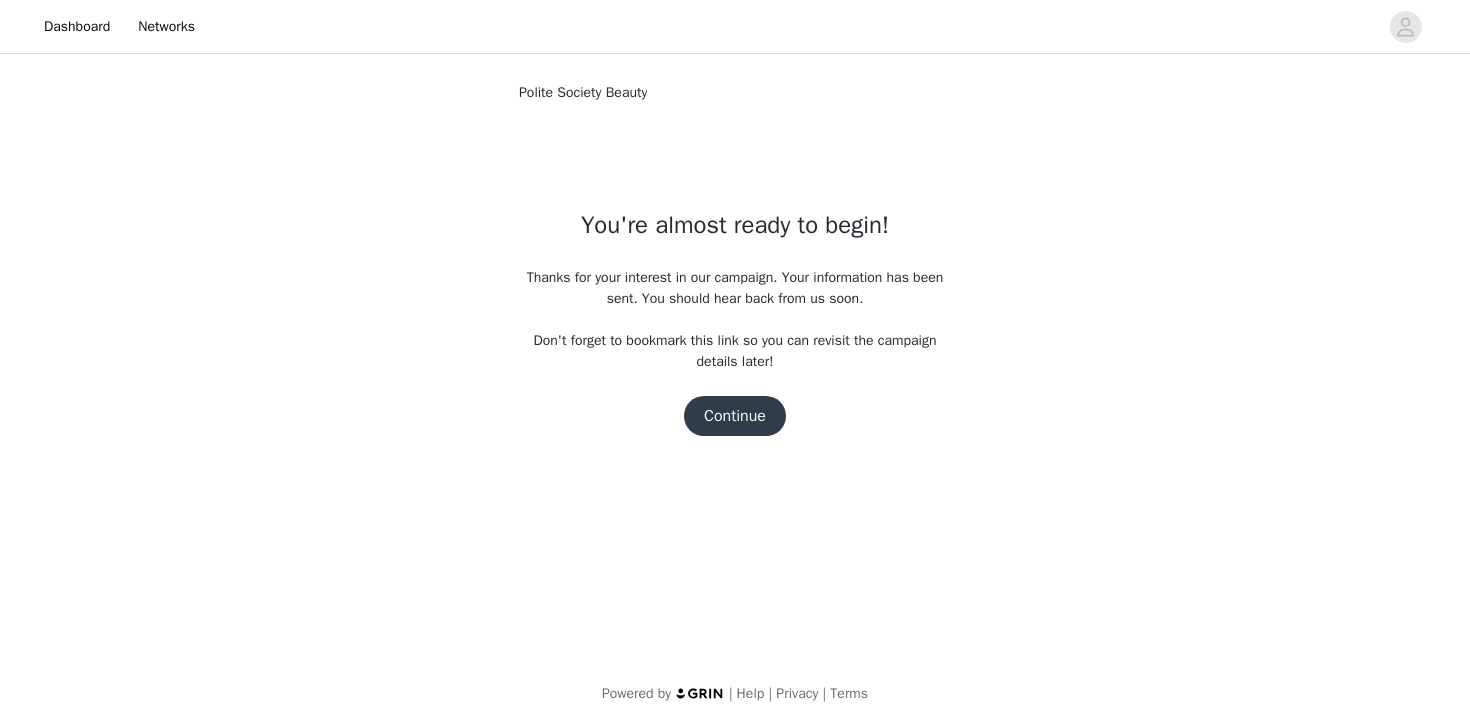 click on "Continue" at bounding box center [735, 416] 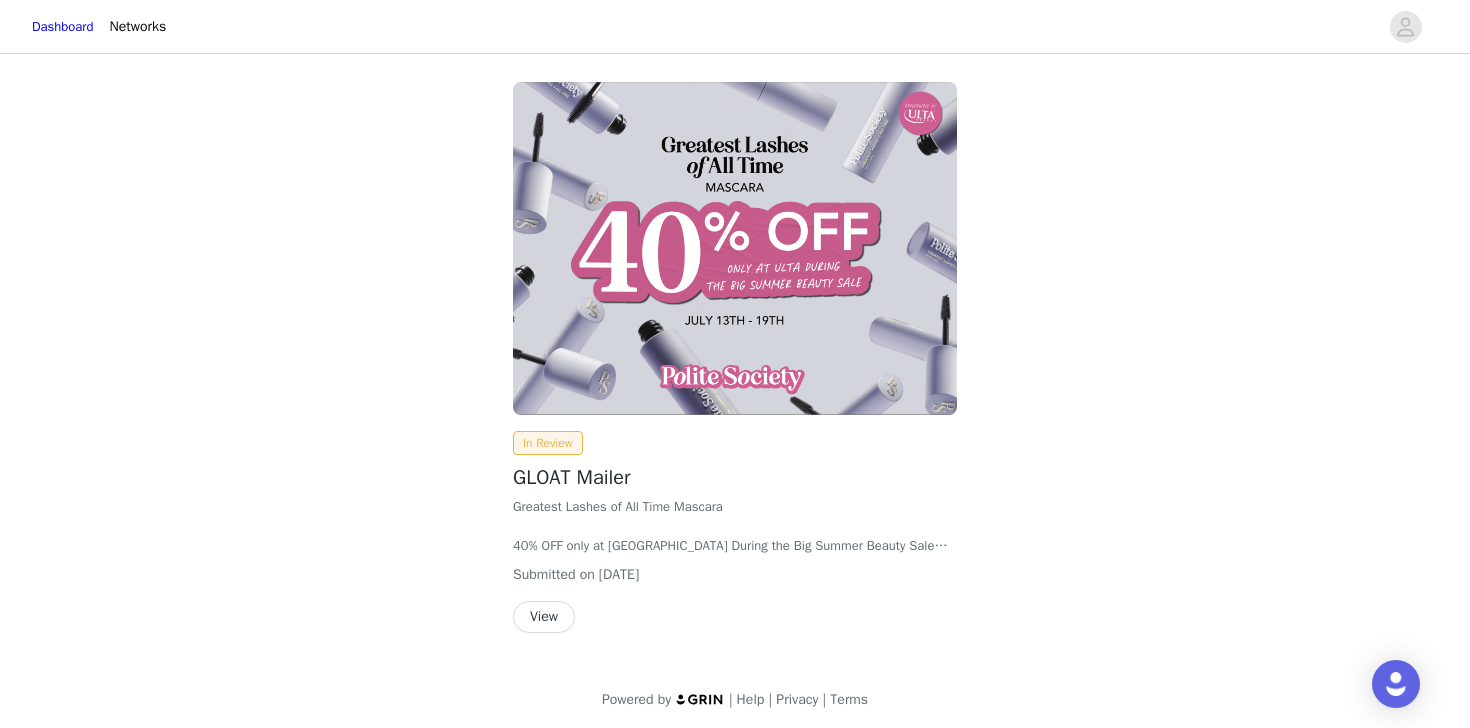 scroll, scrollTop: 5, scrollLeft: 0, axis: vertical 